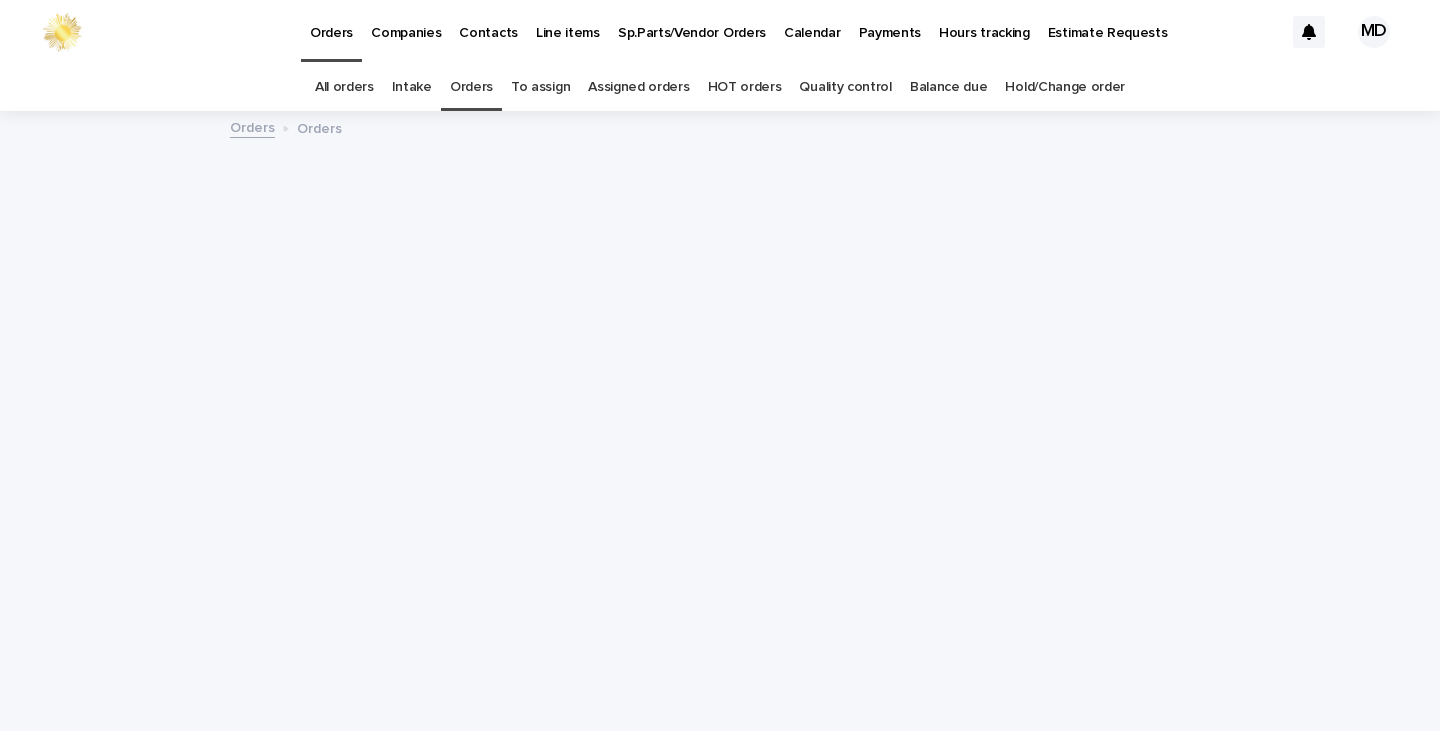 scroll, scrollTop: 0, scrollLeft: 0, axis: both 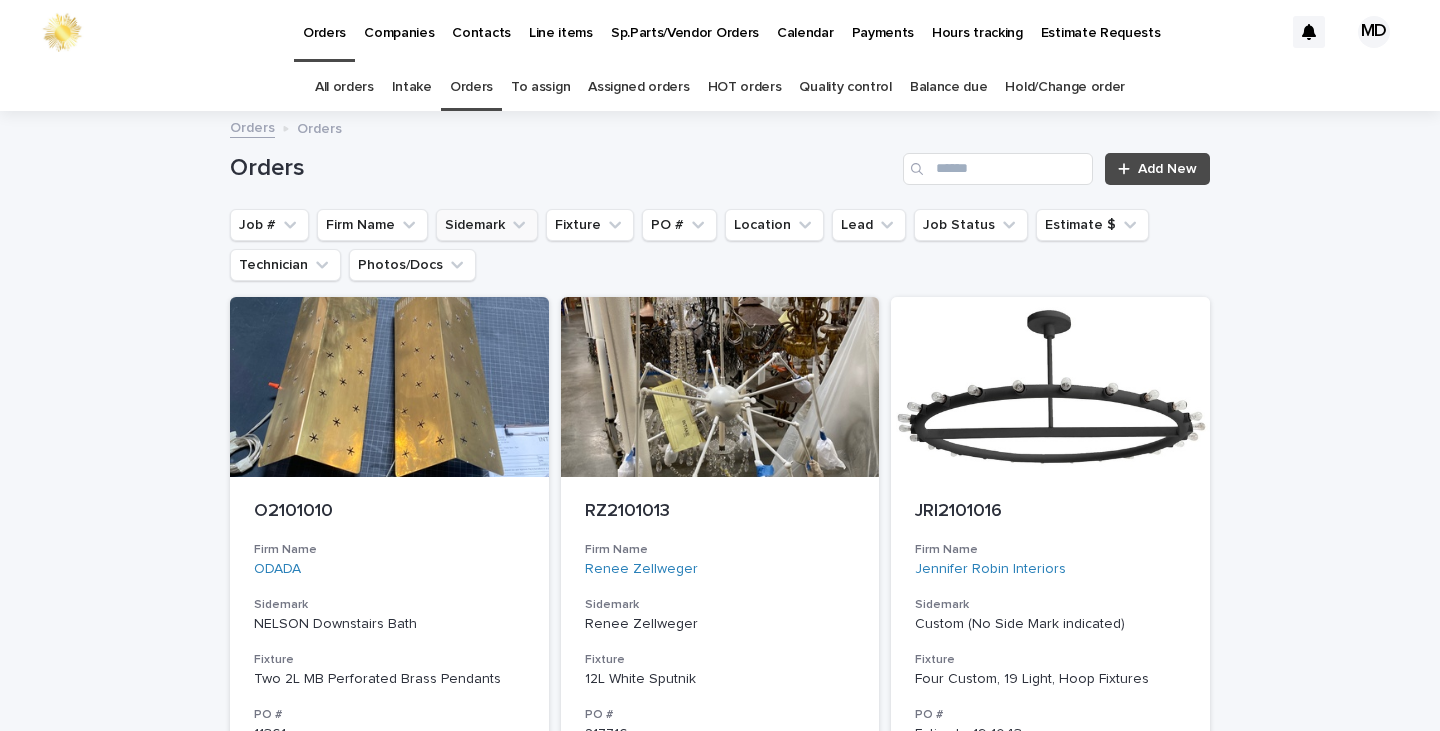 click on "Sidemark" at bounding box center (487, 225) 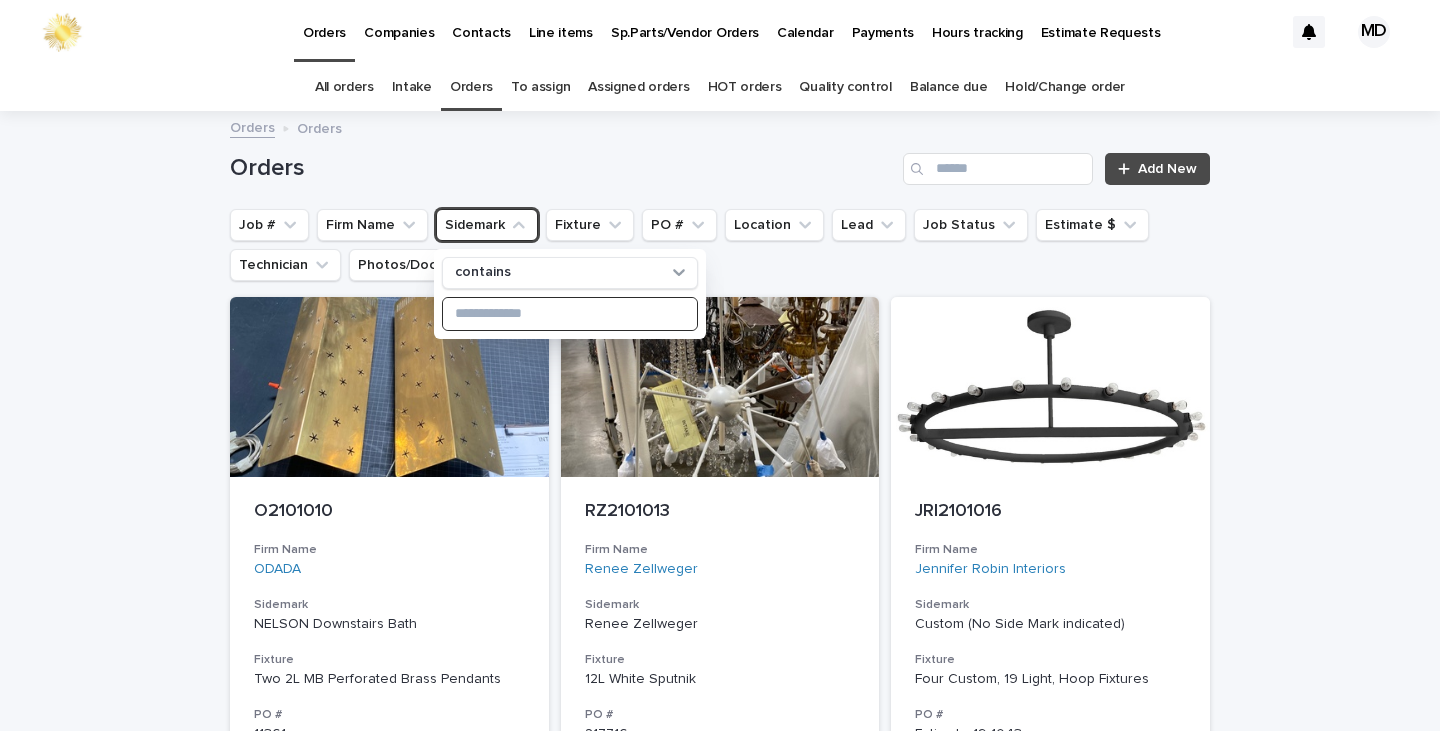 click at bounding box center (570, 314) 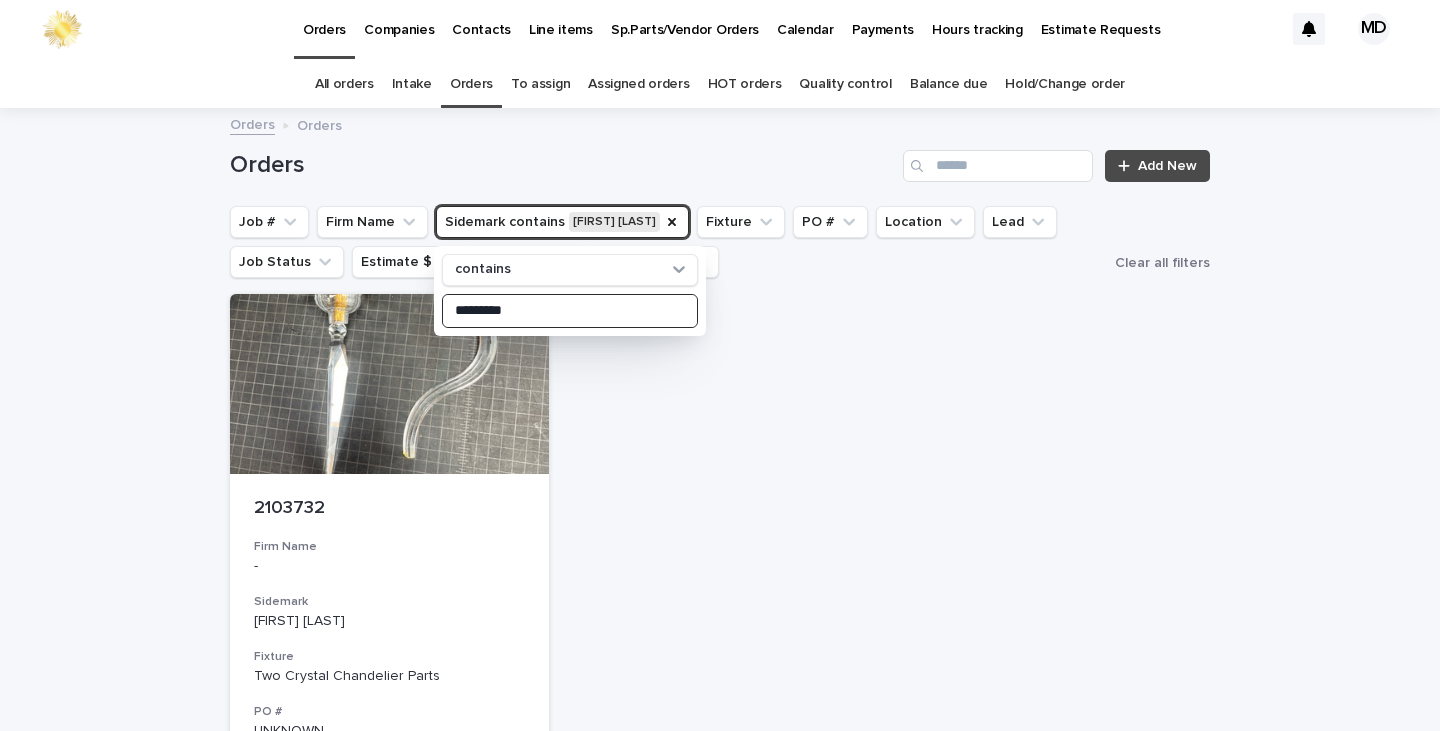 scroll, scrollTop: 0, scrollLeft: 0, axis: both 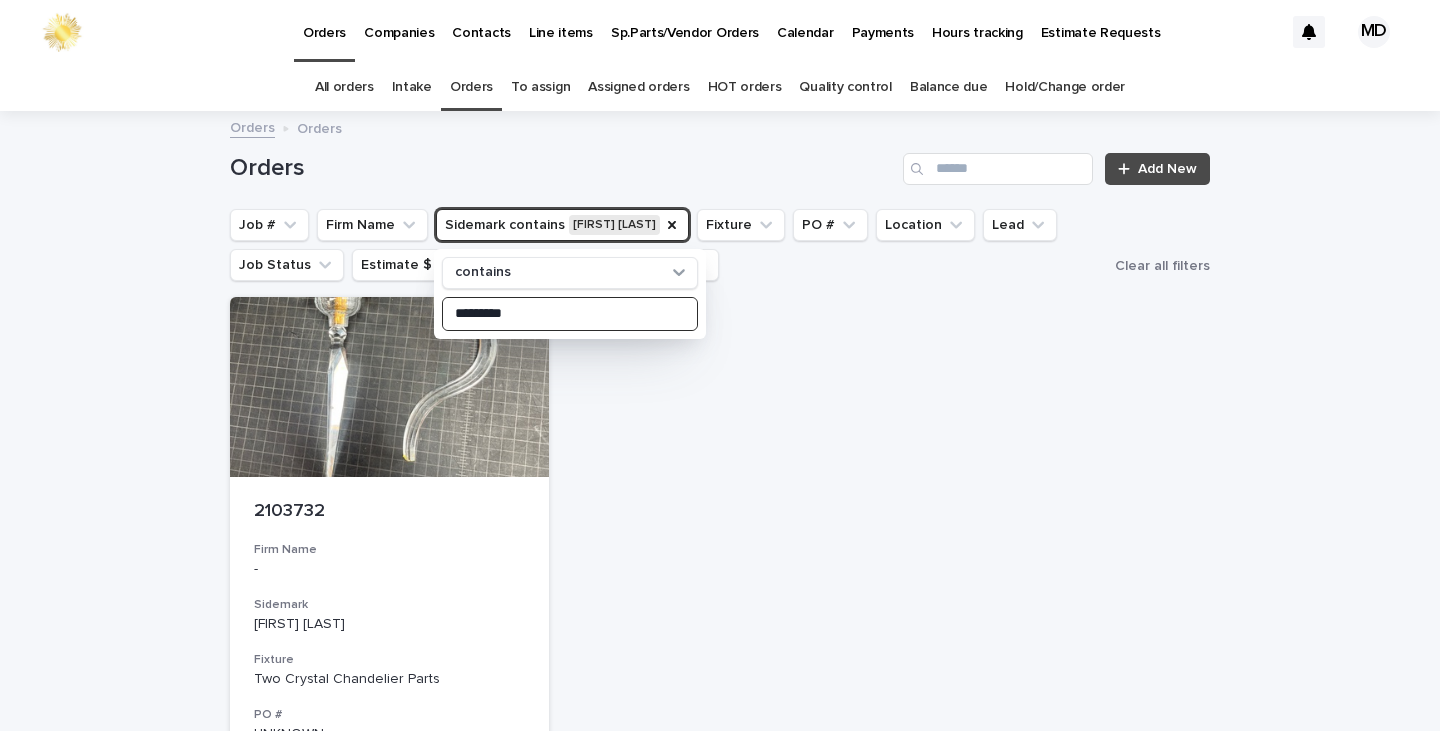 type on "*********" 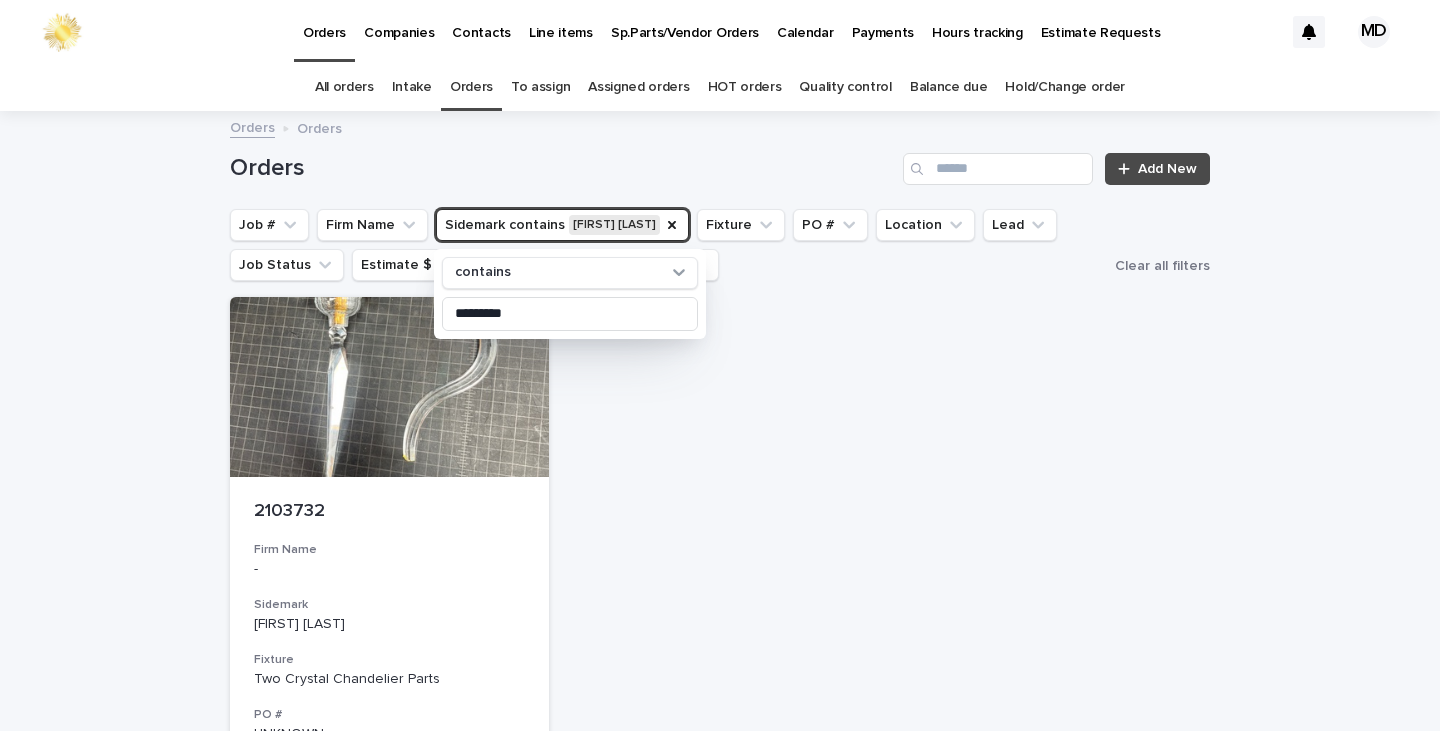 click on "Sidemark contains [FIRST] [LAST]" at bounding box center [562, 225] 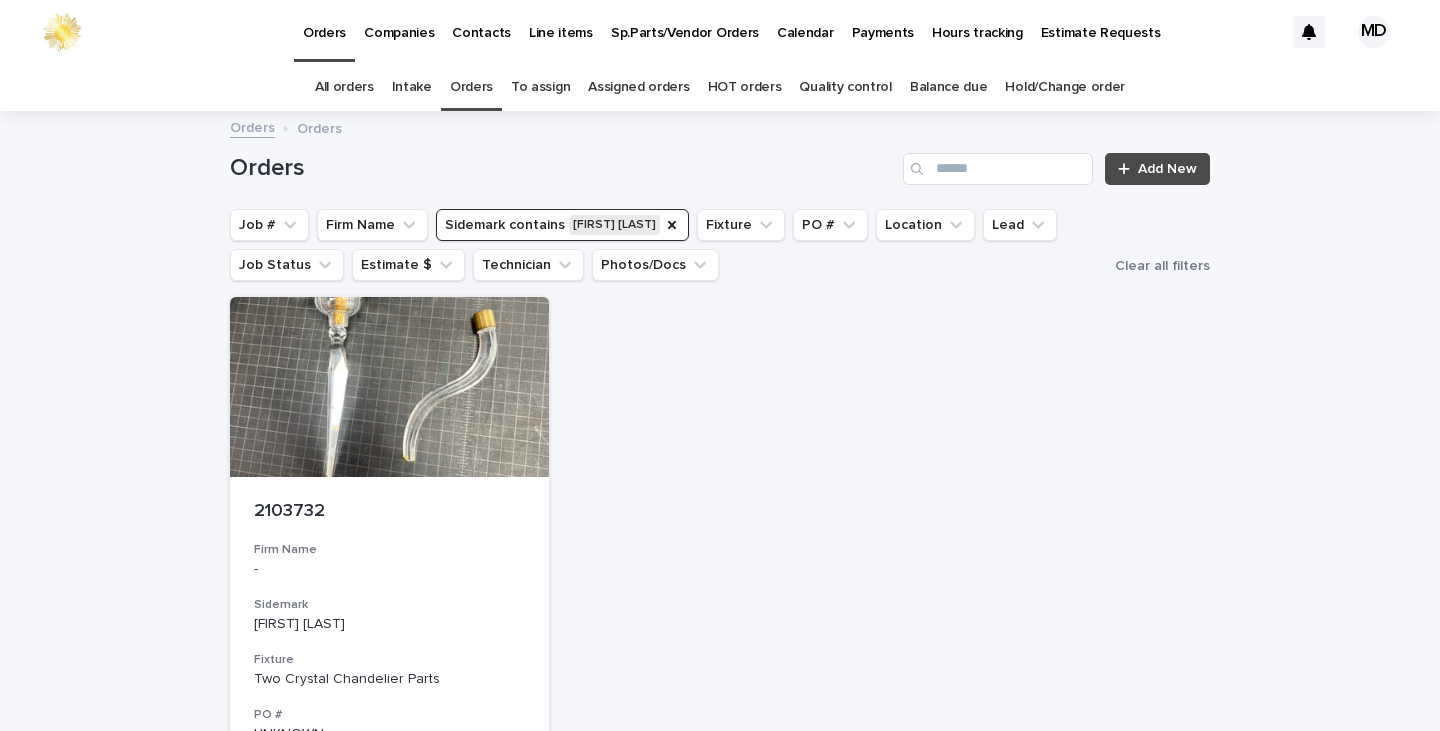 type 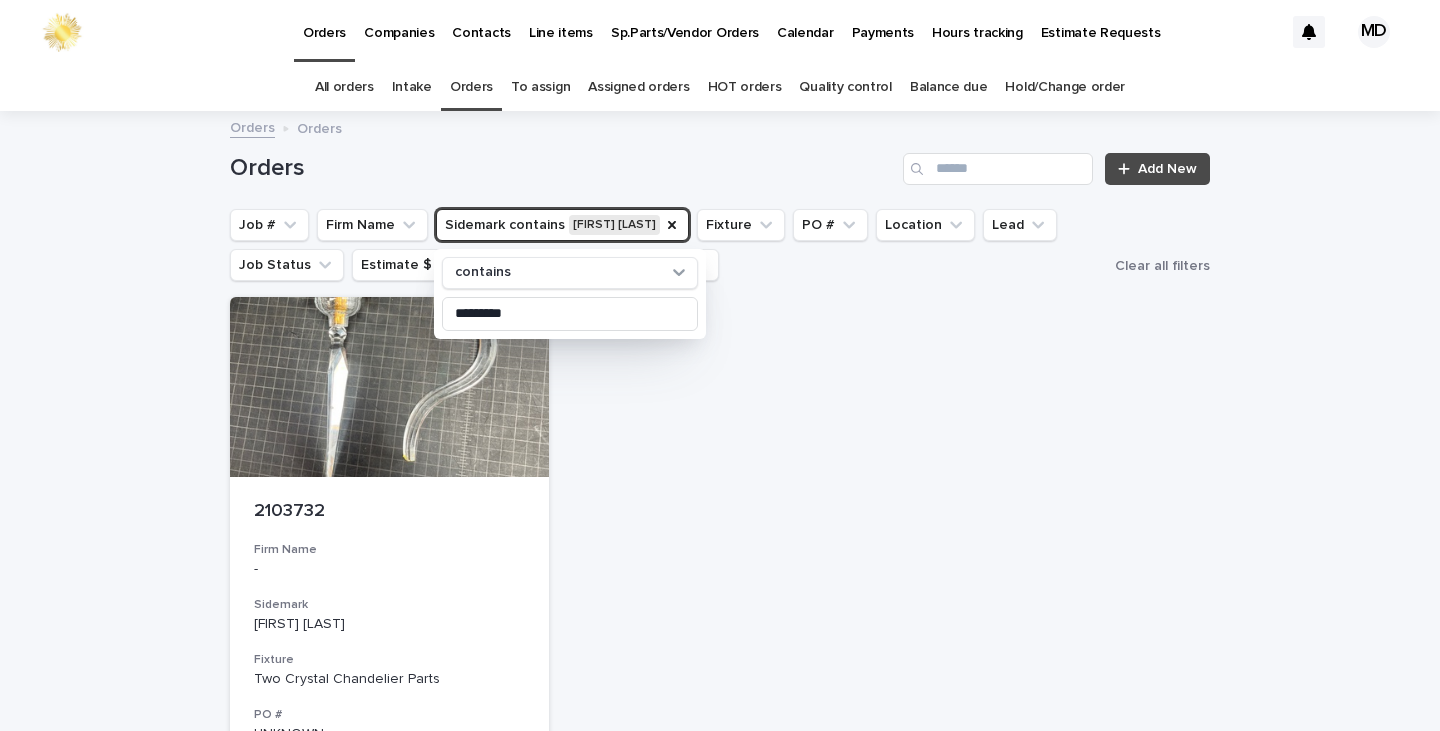 click on "Sidemark contains [FIRST] [LAST]" at bounding box center [562, 225] 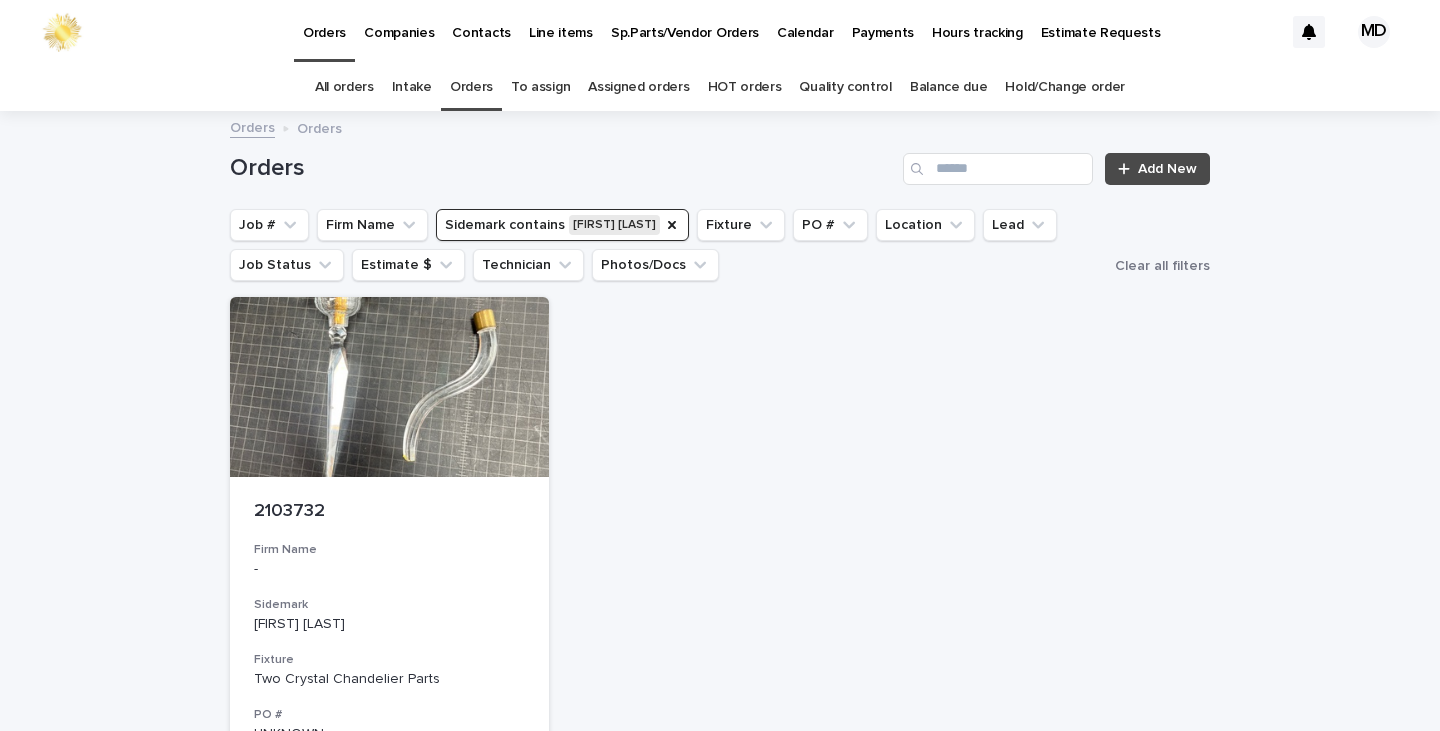click on "Sidemark contains [FIRST] [LAST]" at bounding box center (562, 225) 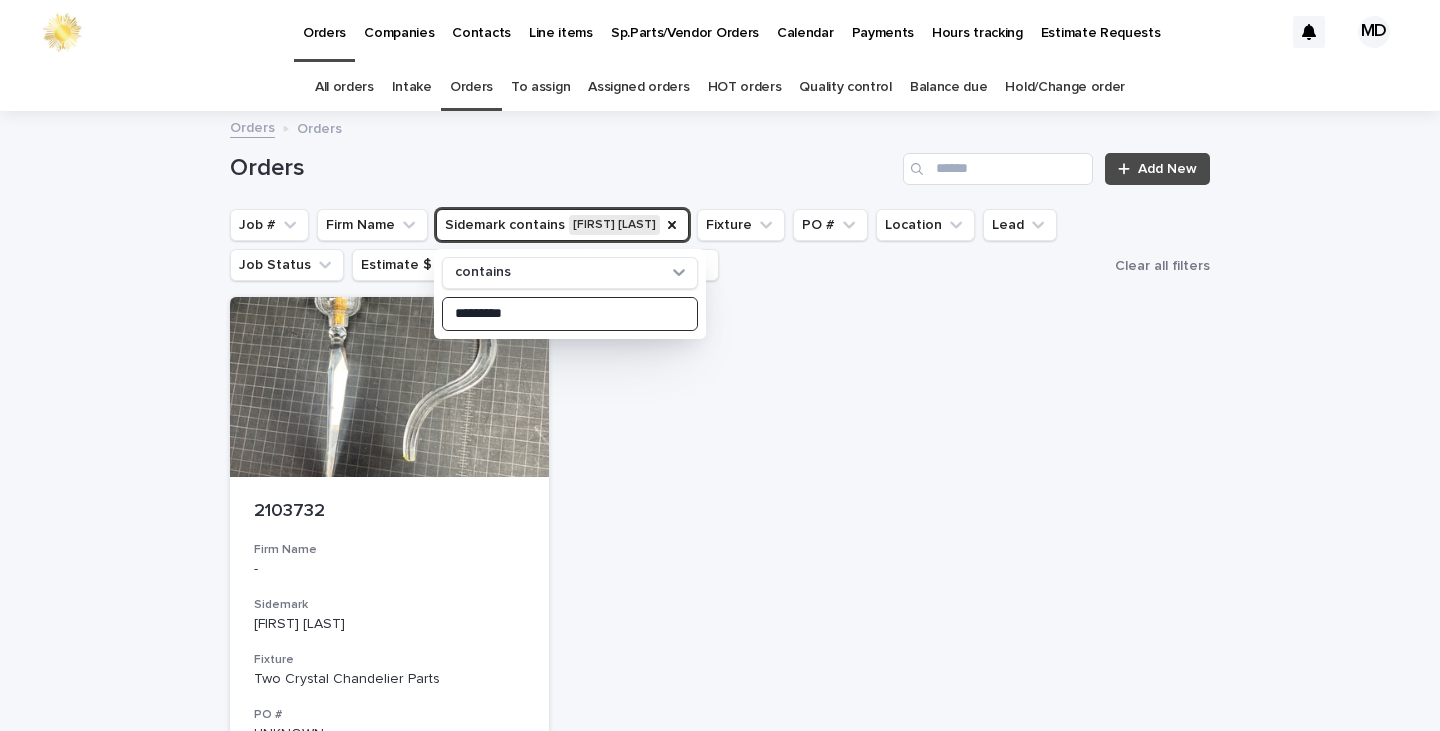 click on "*********" at bounding box center (570, 314) 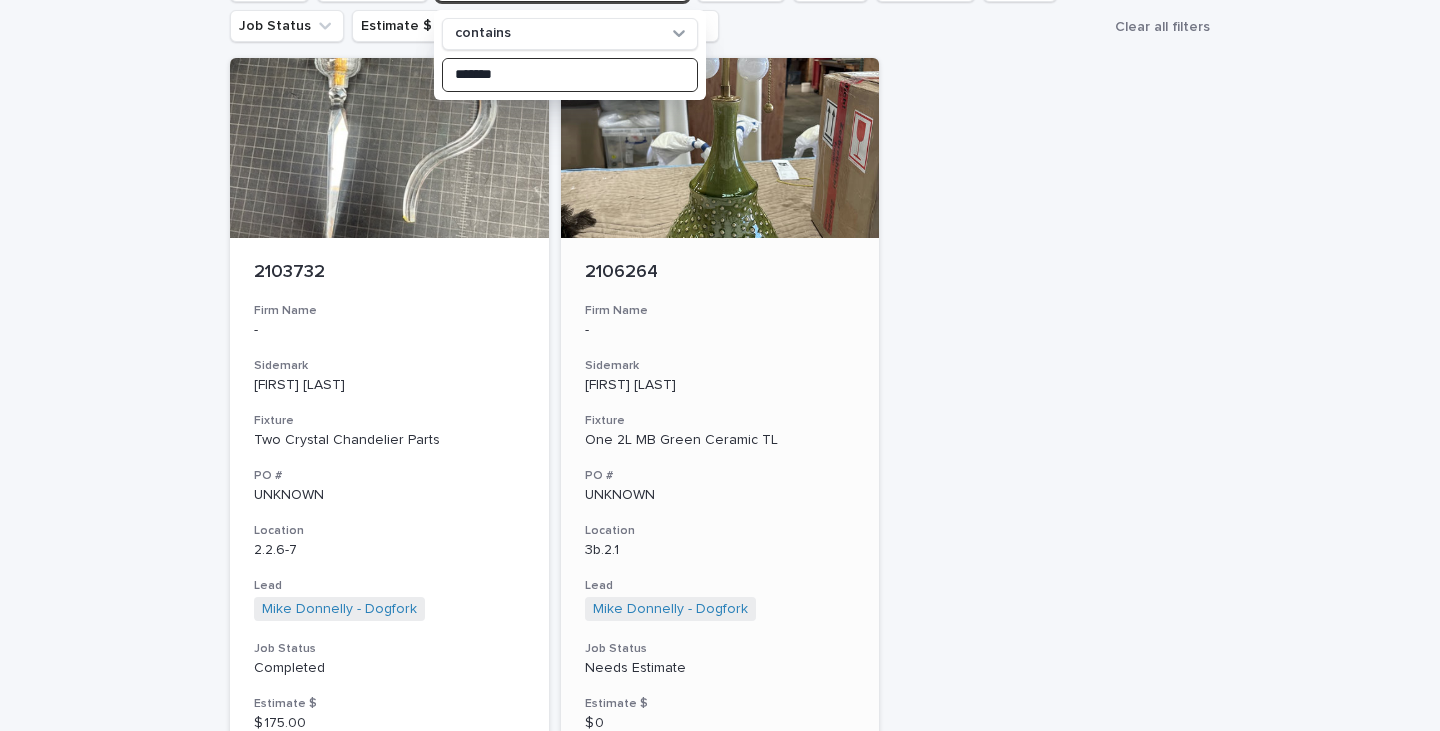 scroll, scrollTop: 176, scrollLeft: 0, axis: vertical 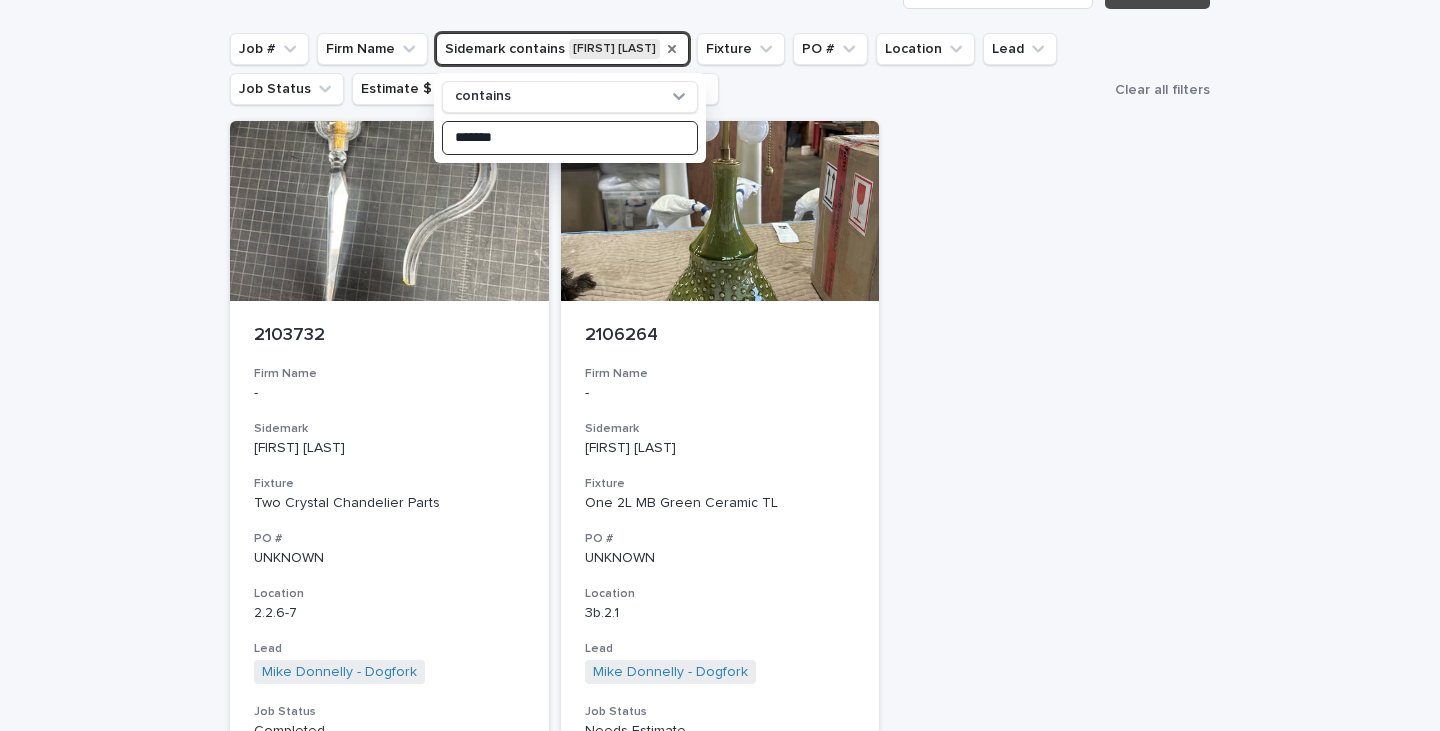 type on "*******" 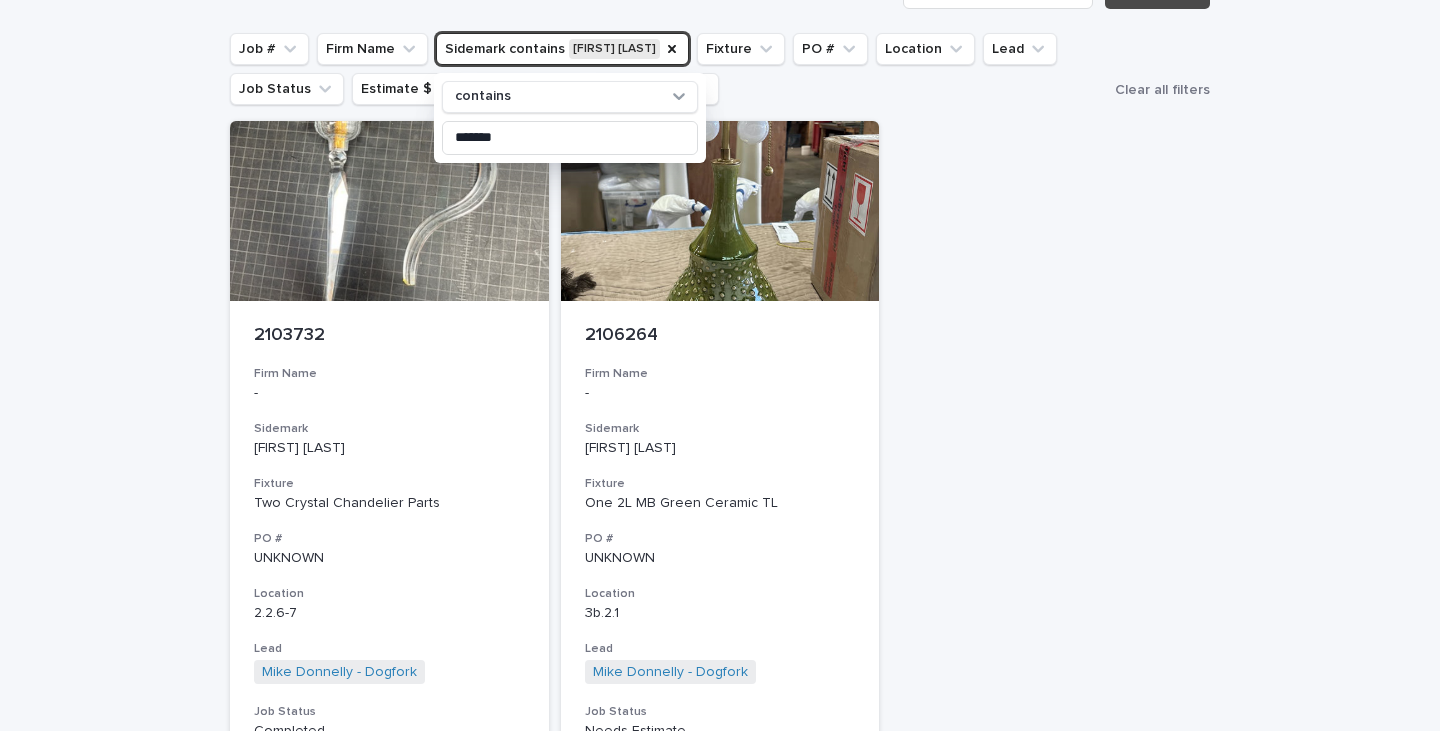 drag, startPoint x: 613, startPoint y: 48, endPoint x: 1021, endPoint y: 99, distance: 411.17514 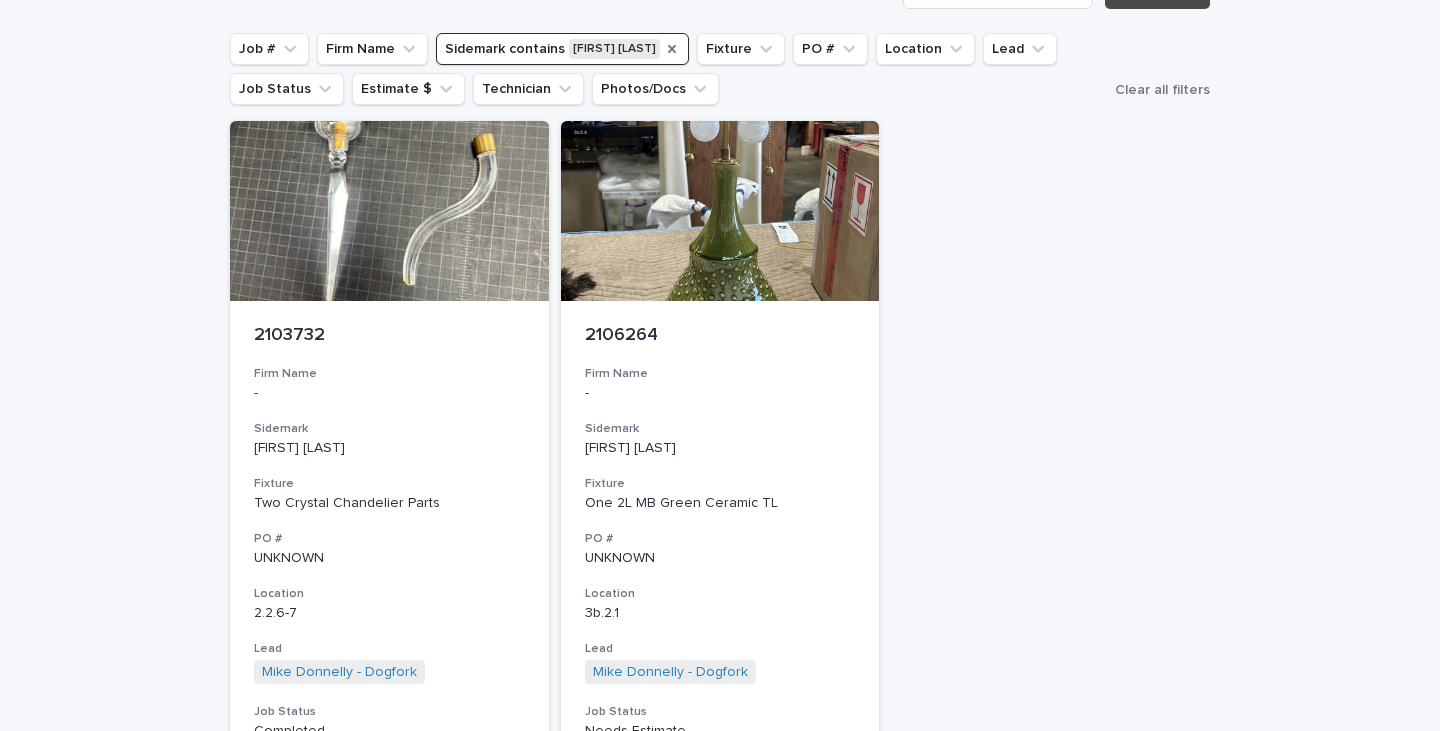 click 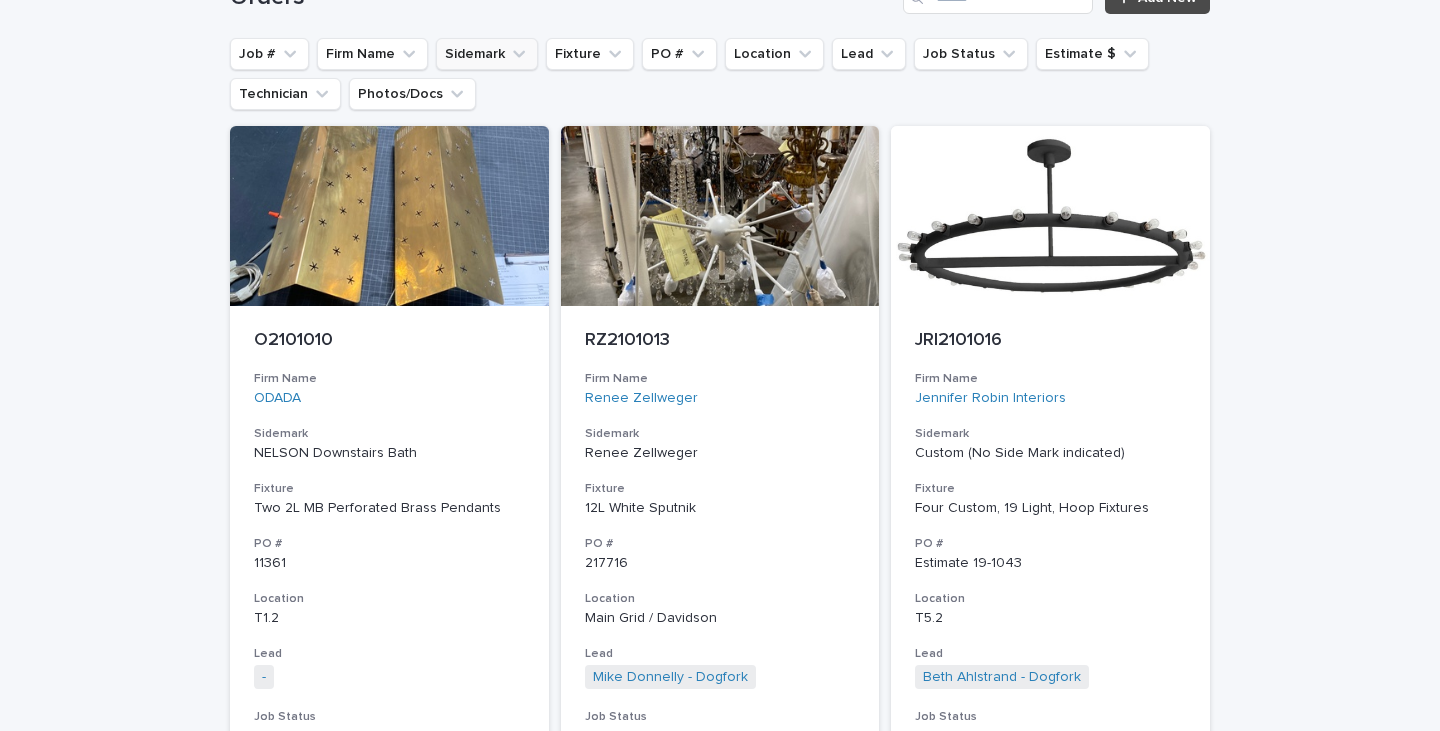 scroll, scrollTop: 71, scrollLeft: 0, axis: vertical 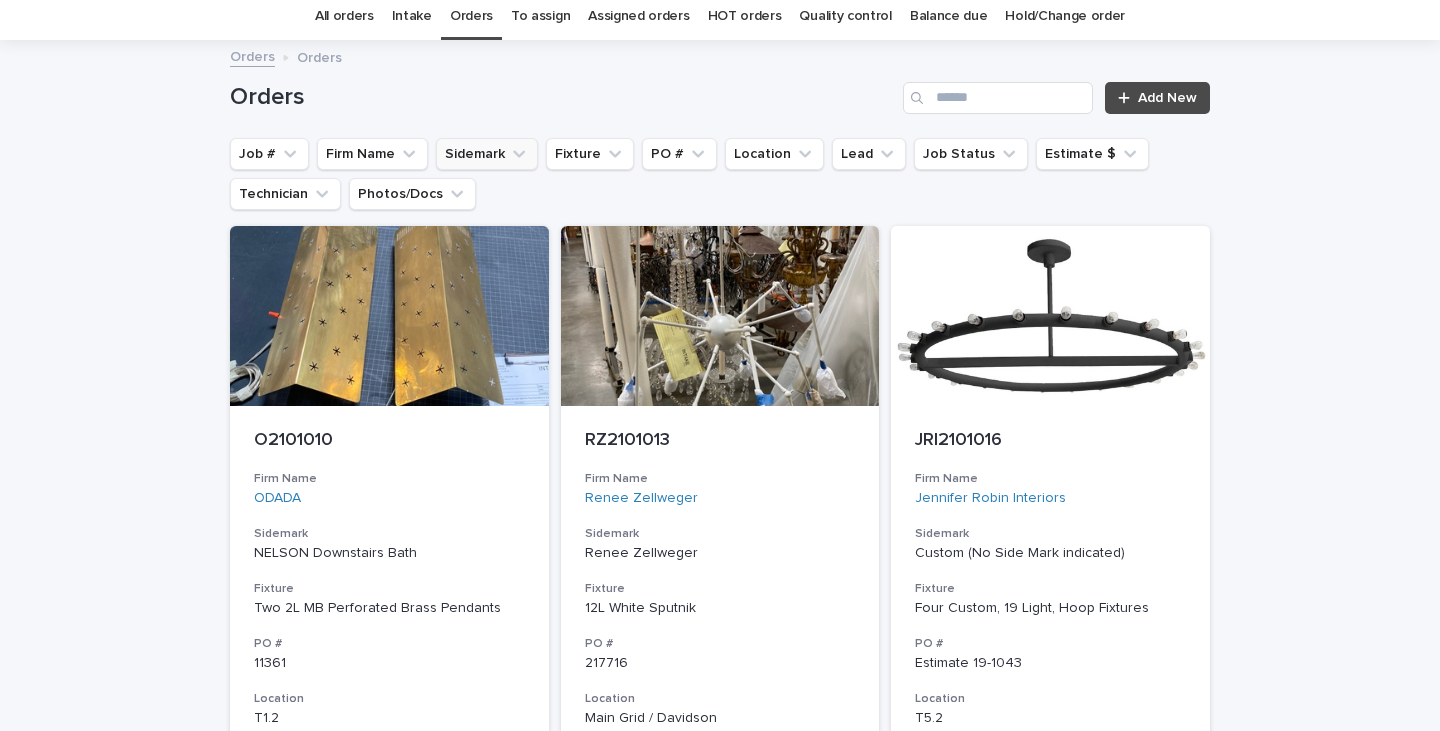 click on "Orders" at bounding box center [471, 16] 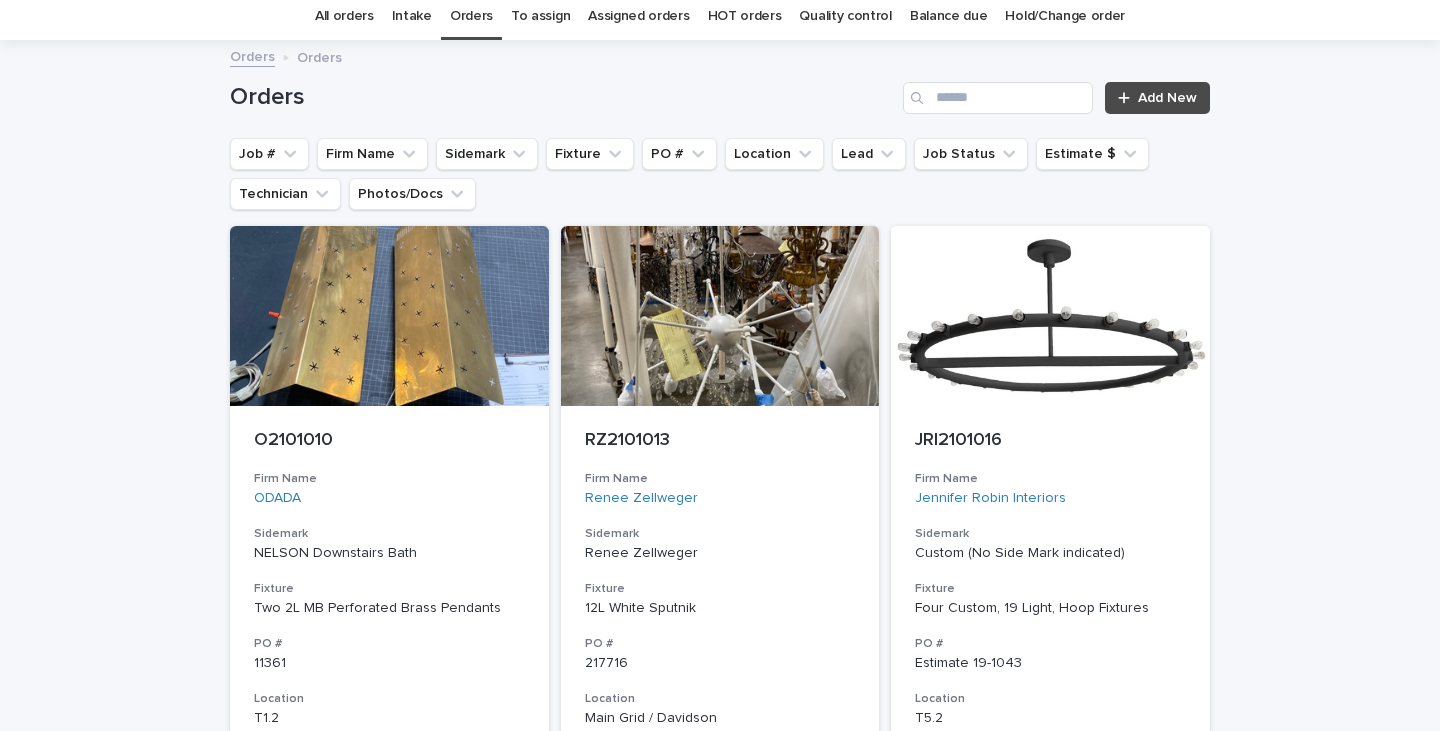scroll, scrollTop: 0, scrollLeft: 0, axis: both 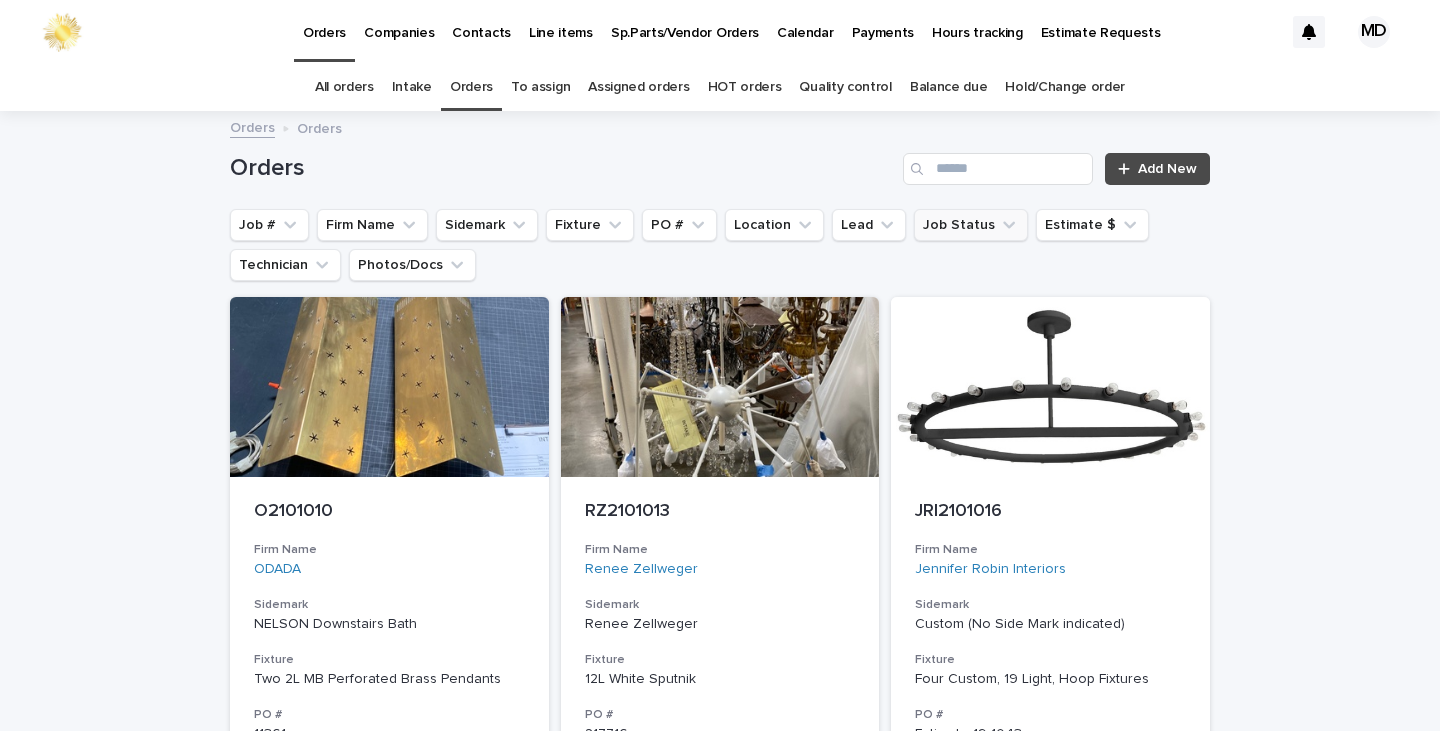 click on "Job Status" at bounding box center [971, 225] 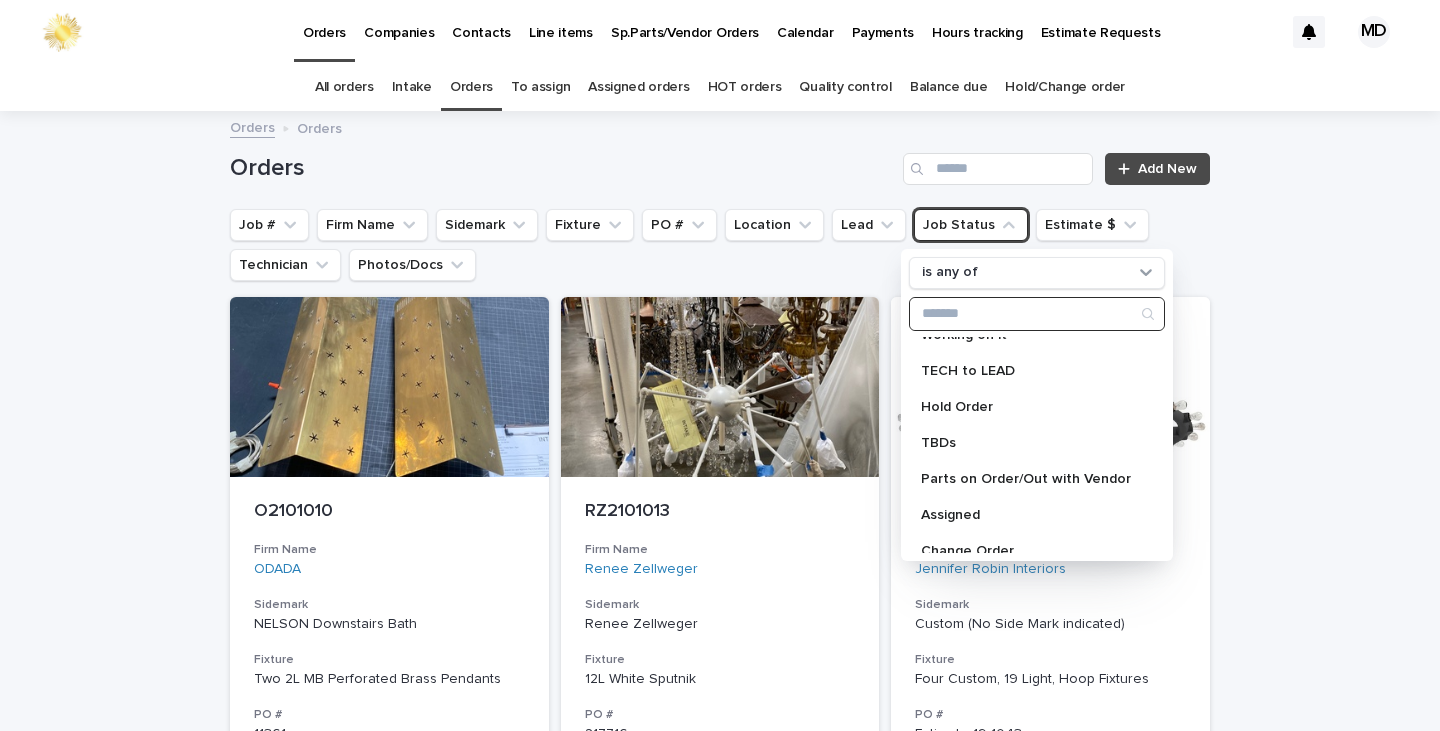 scroll, scrollTop: 284, scrollLeft: 0, axis: vertical 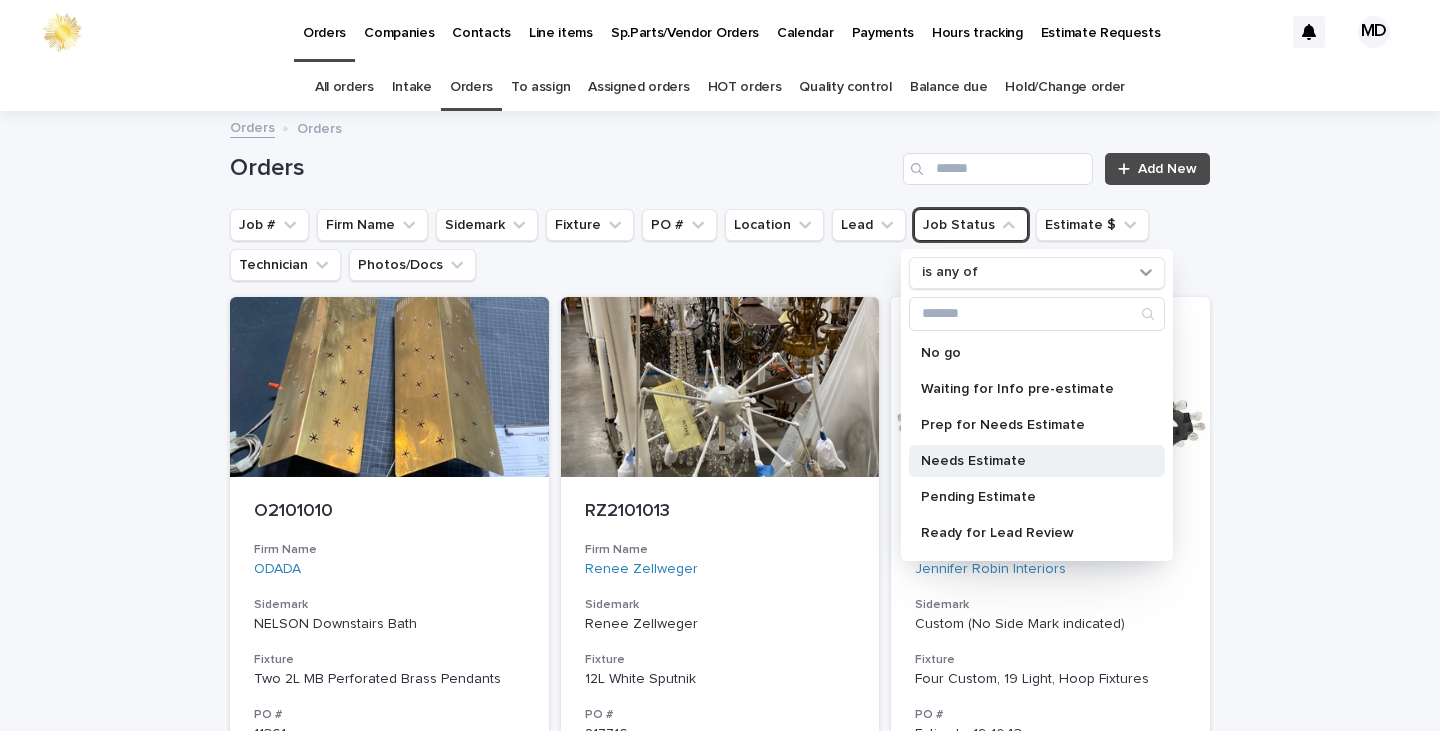 click on "Needs Estimate" at bounding box center (1027, 461) 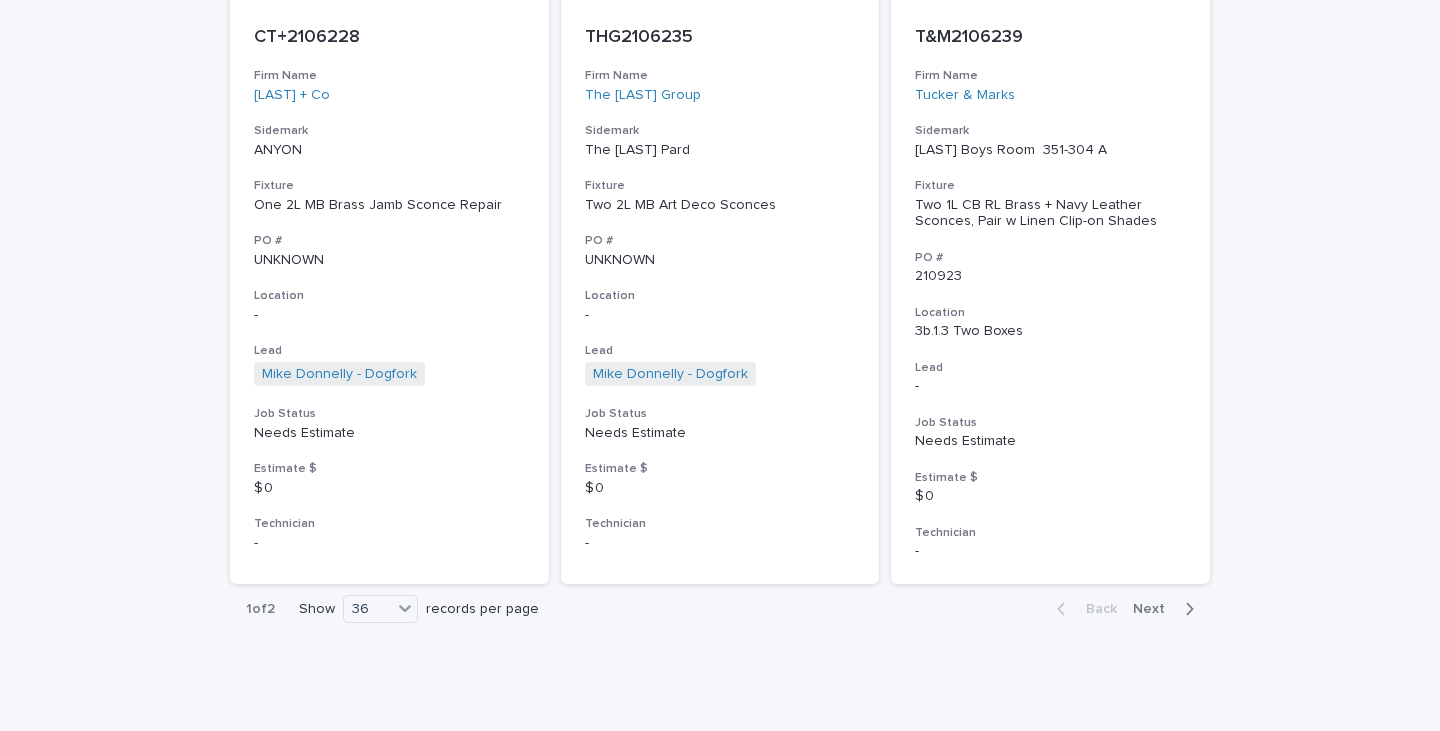 scroll, scrollTop: 9085, scrollLeft: 0, axis: vertical 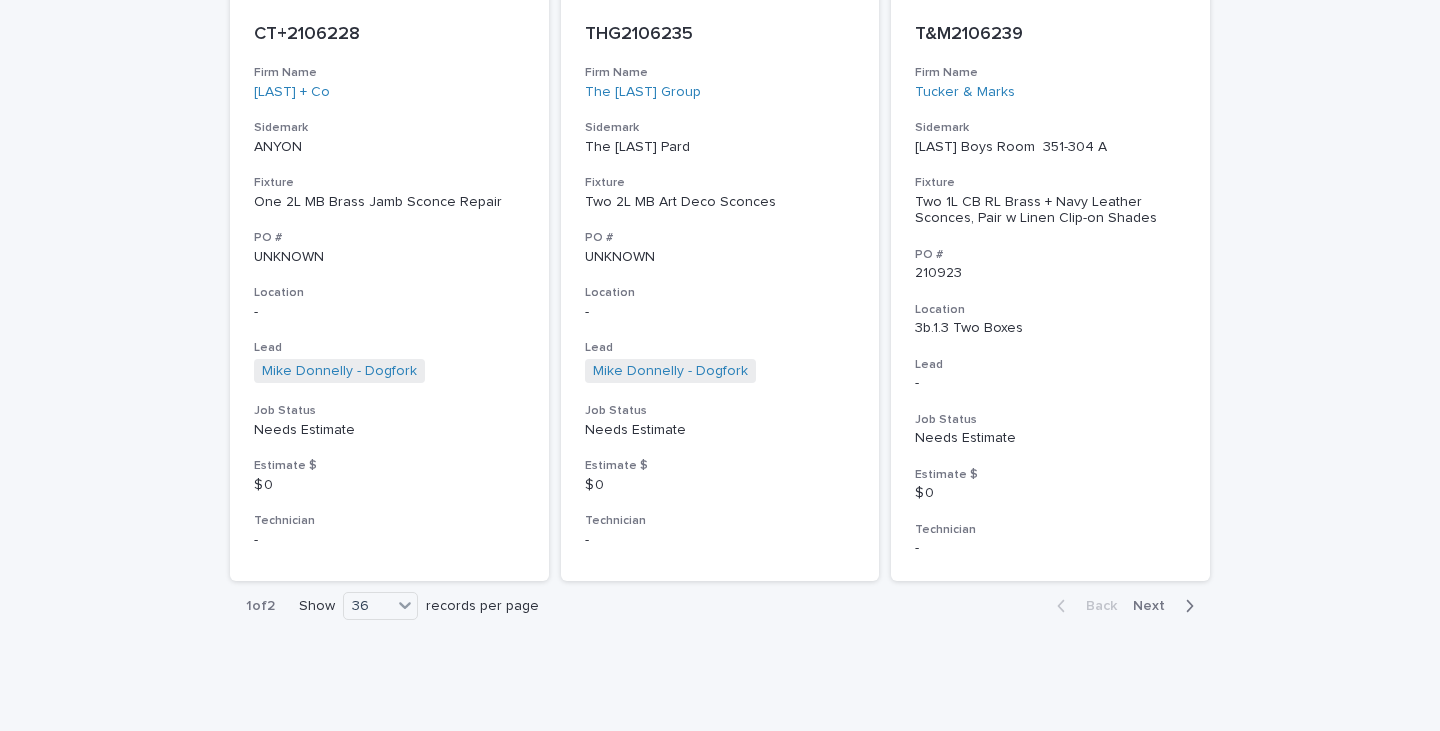 click on "Next" at bounding box center (1155, 606) 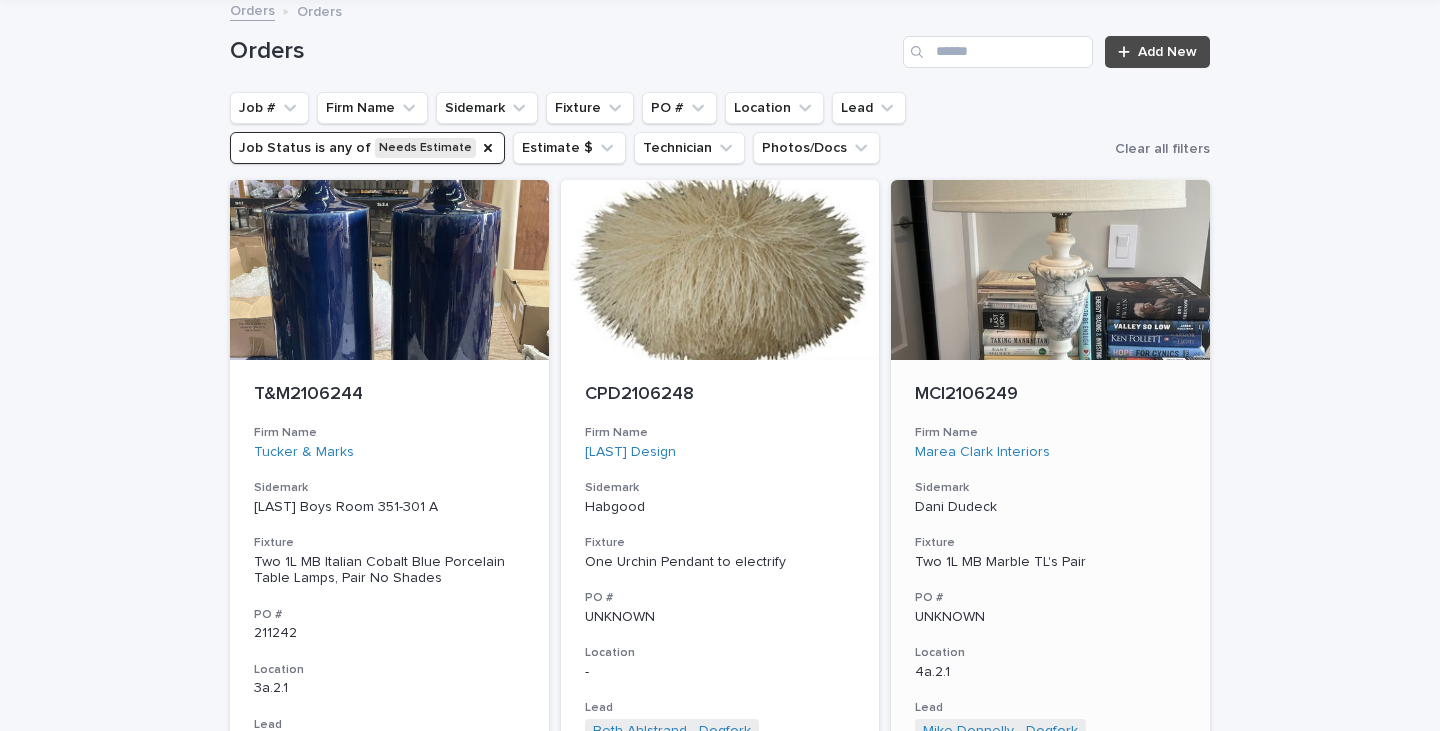 scroll, scrollTop: 100, scrollLeft: 0, axis: vertical 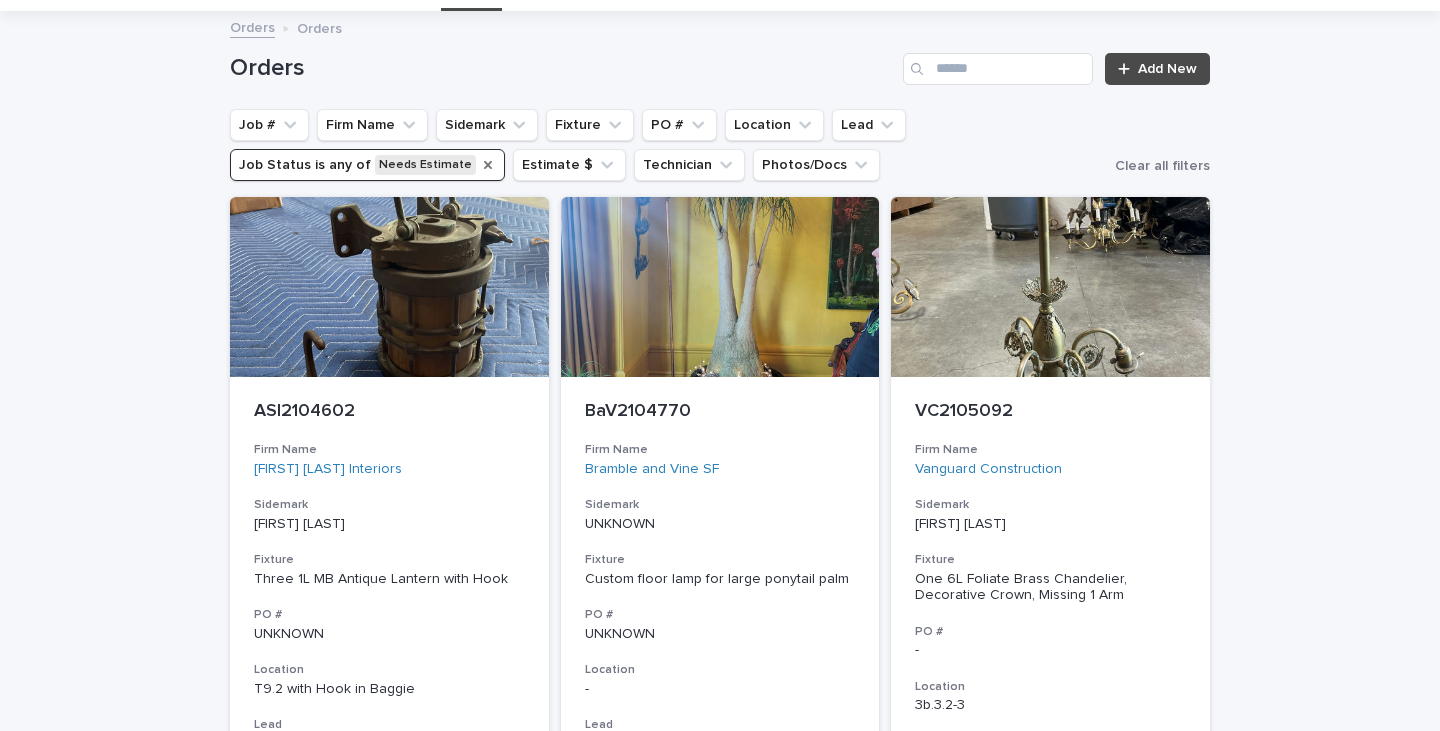 click 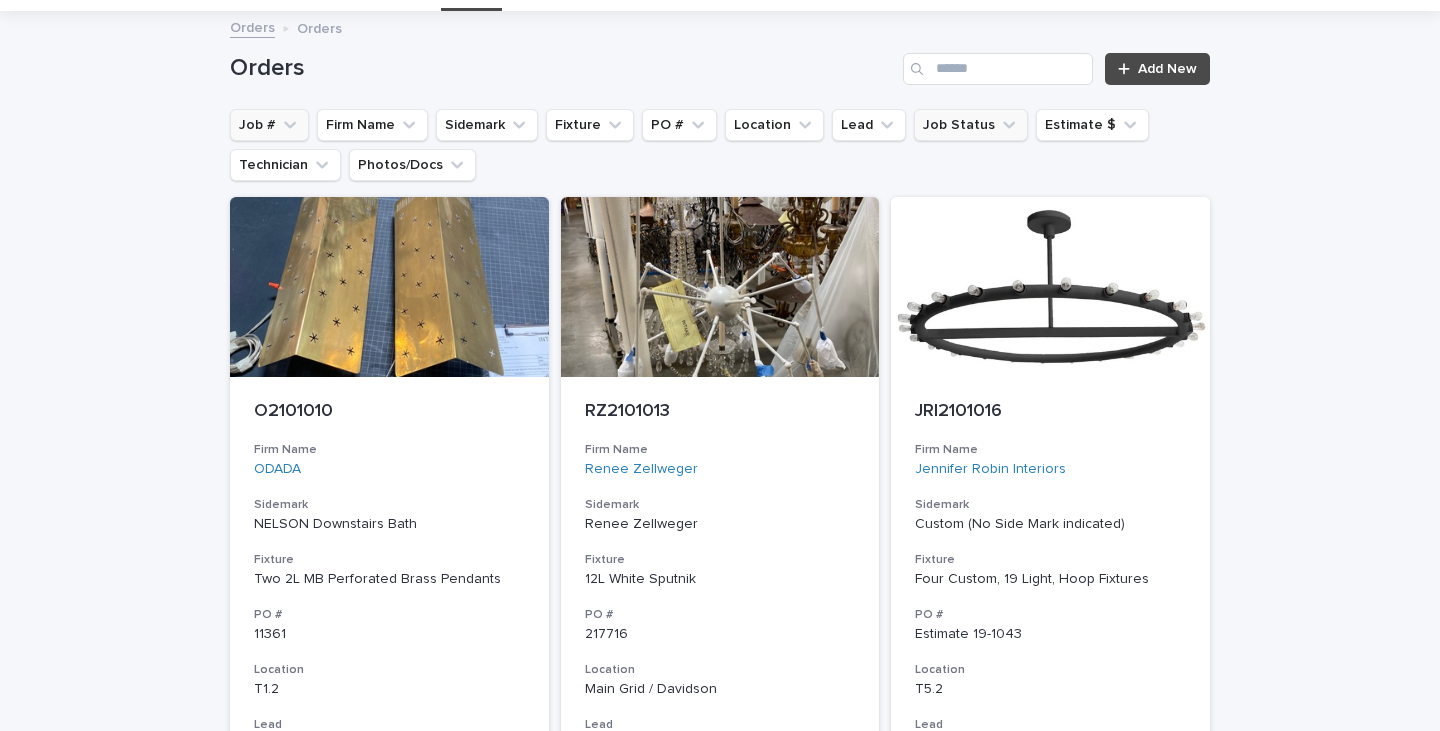 click on "Job #" at bounding box center (269, 125) 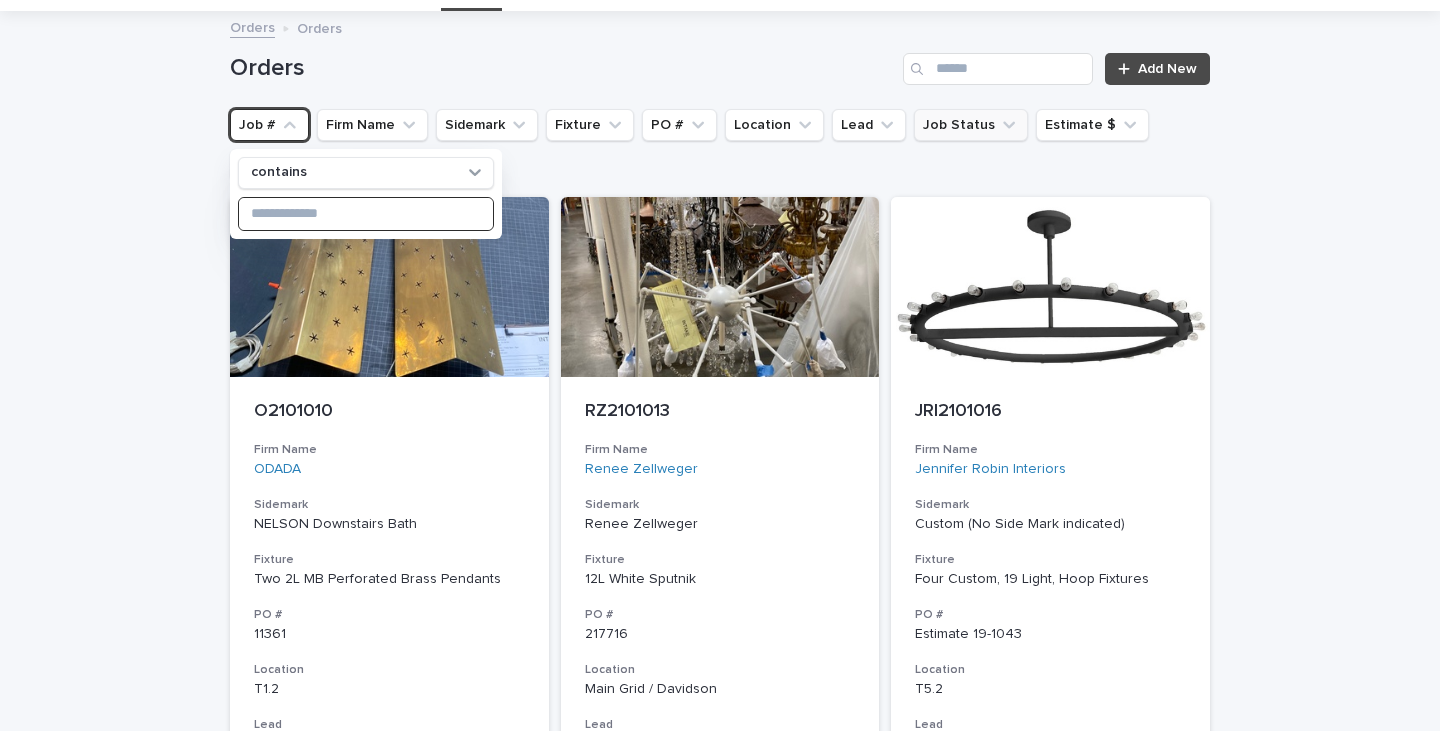 click at bounding box center (366, 214) 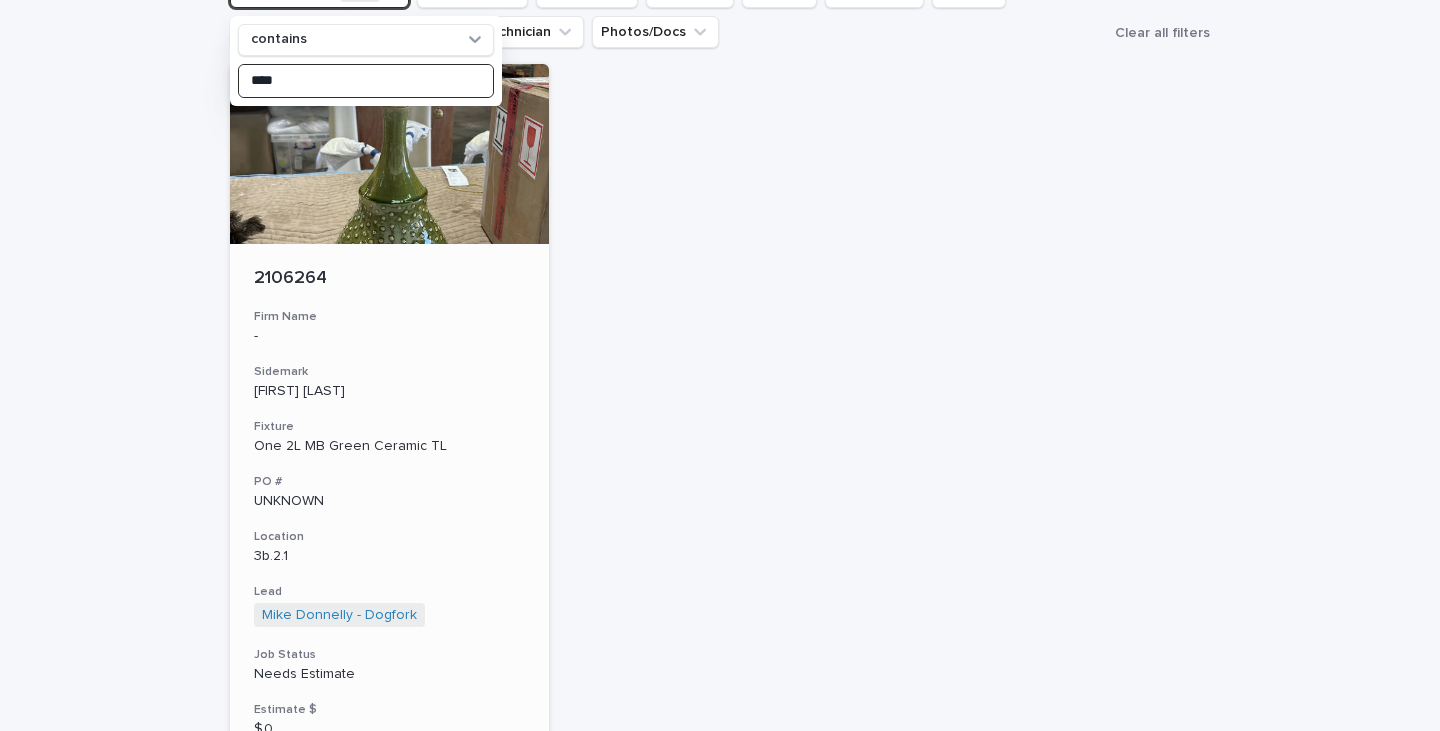 scroll, scrollTop: 168, scrollLeft: 0, axis: vertical 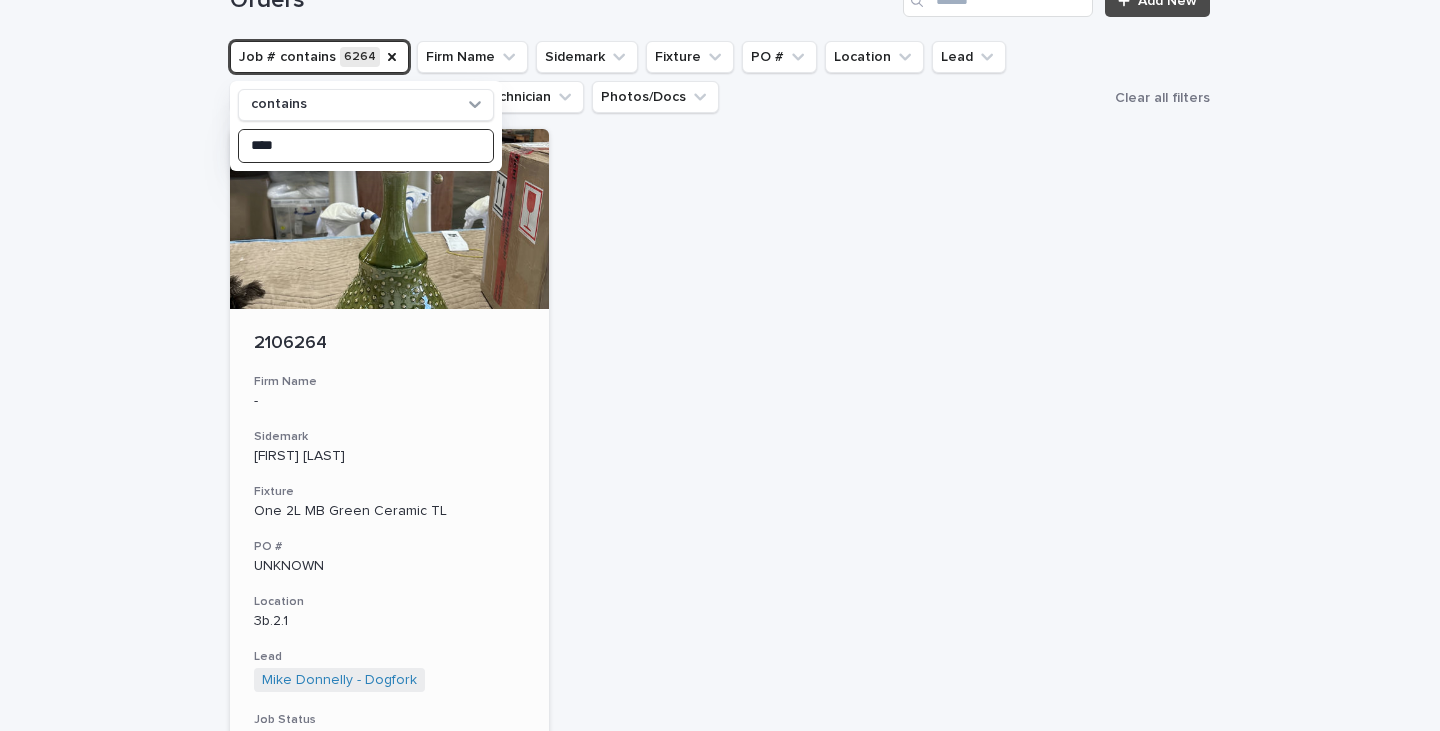 type on "****" 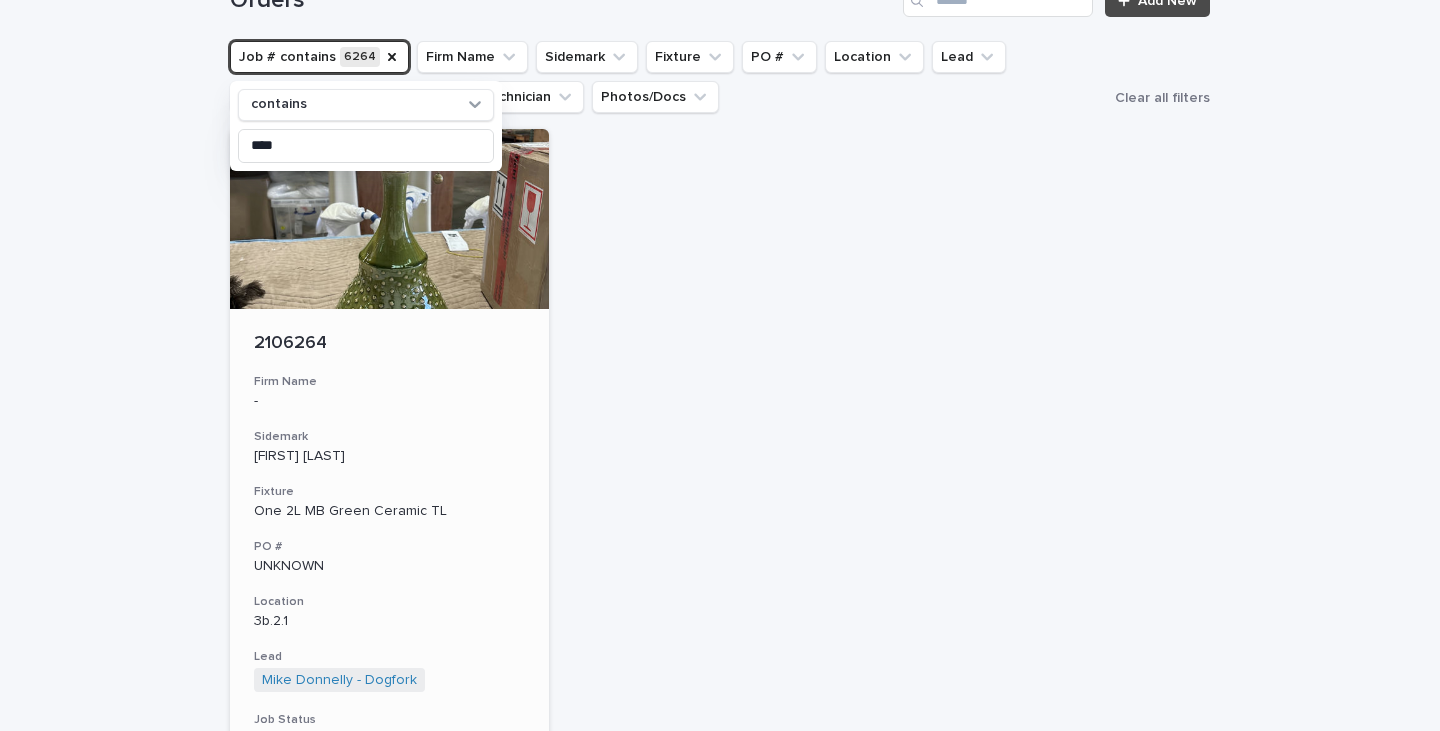 click on "[FIRST] [LAST]" at bounding box center [389, 456] 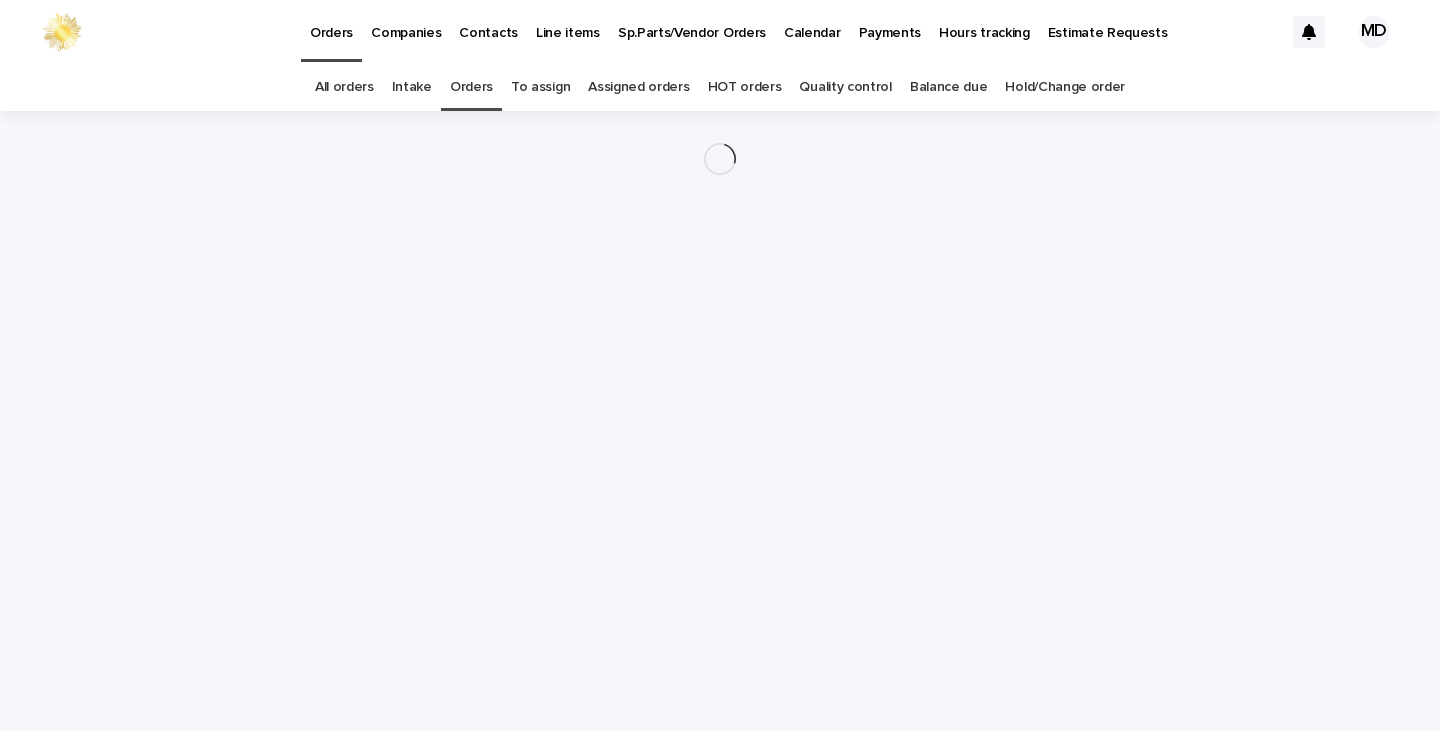 scroll, scrollTop: 0, scrollLeft: 0, axis: both 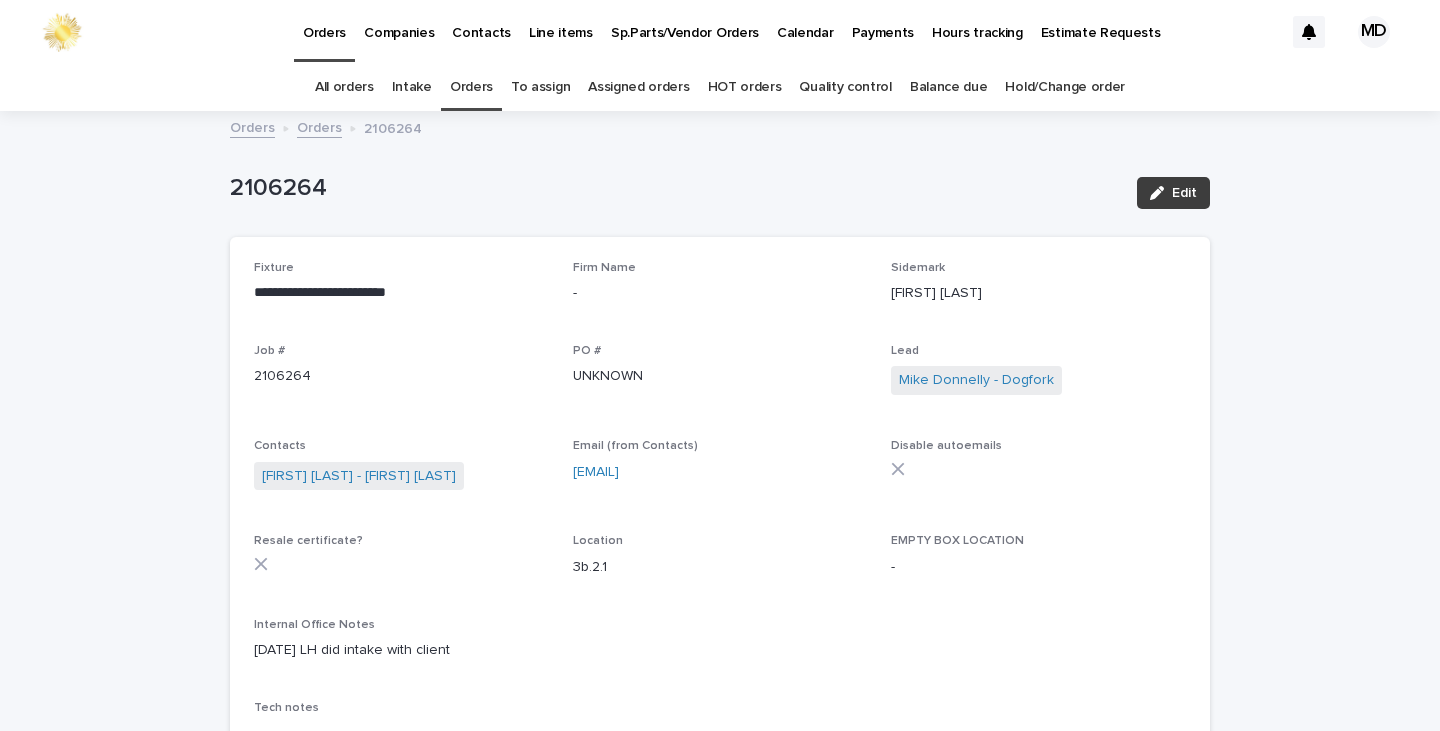 click on "Edit" at bounding box center (1173, 193) 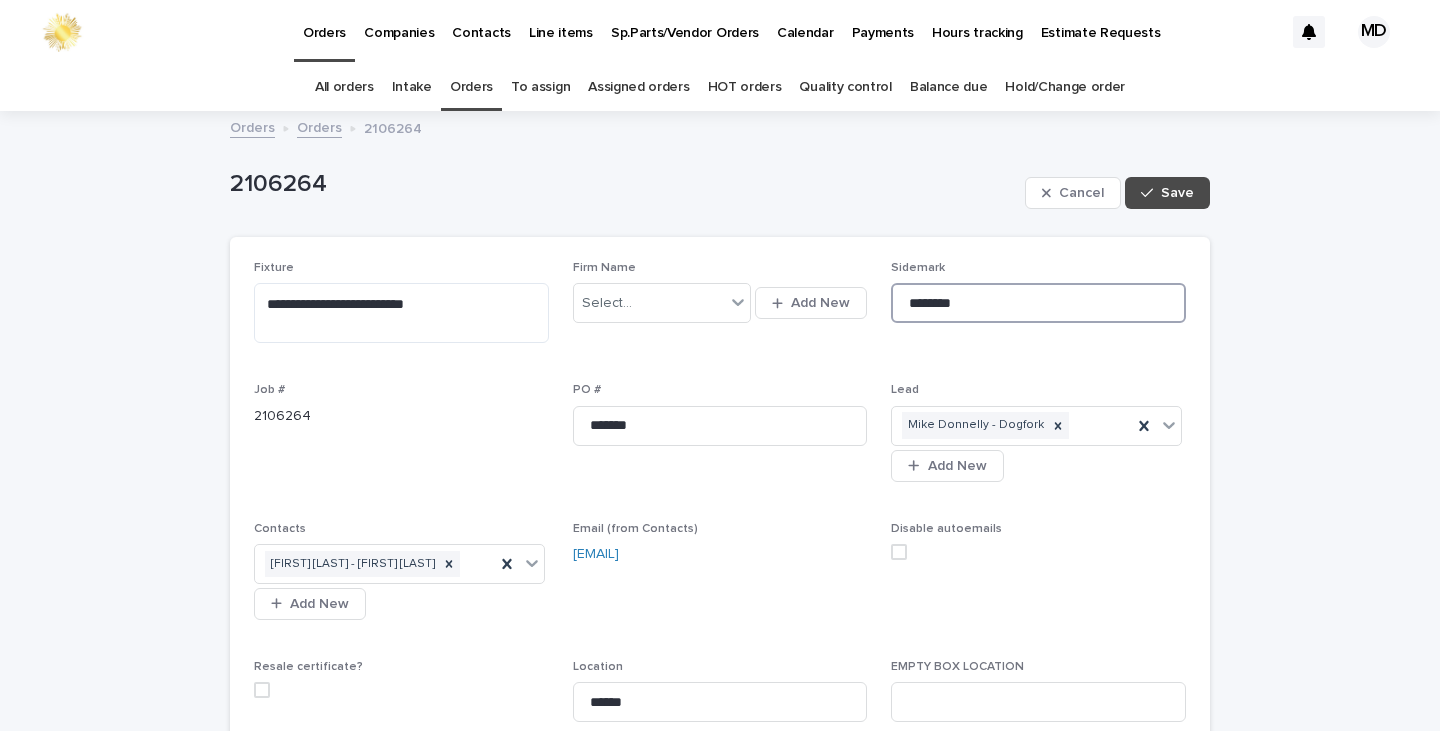 click on "********" at bounding box center [1038, 303] 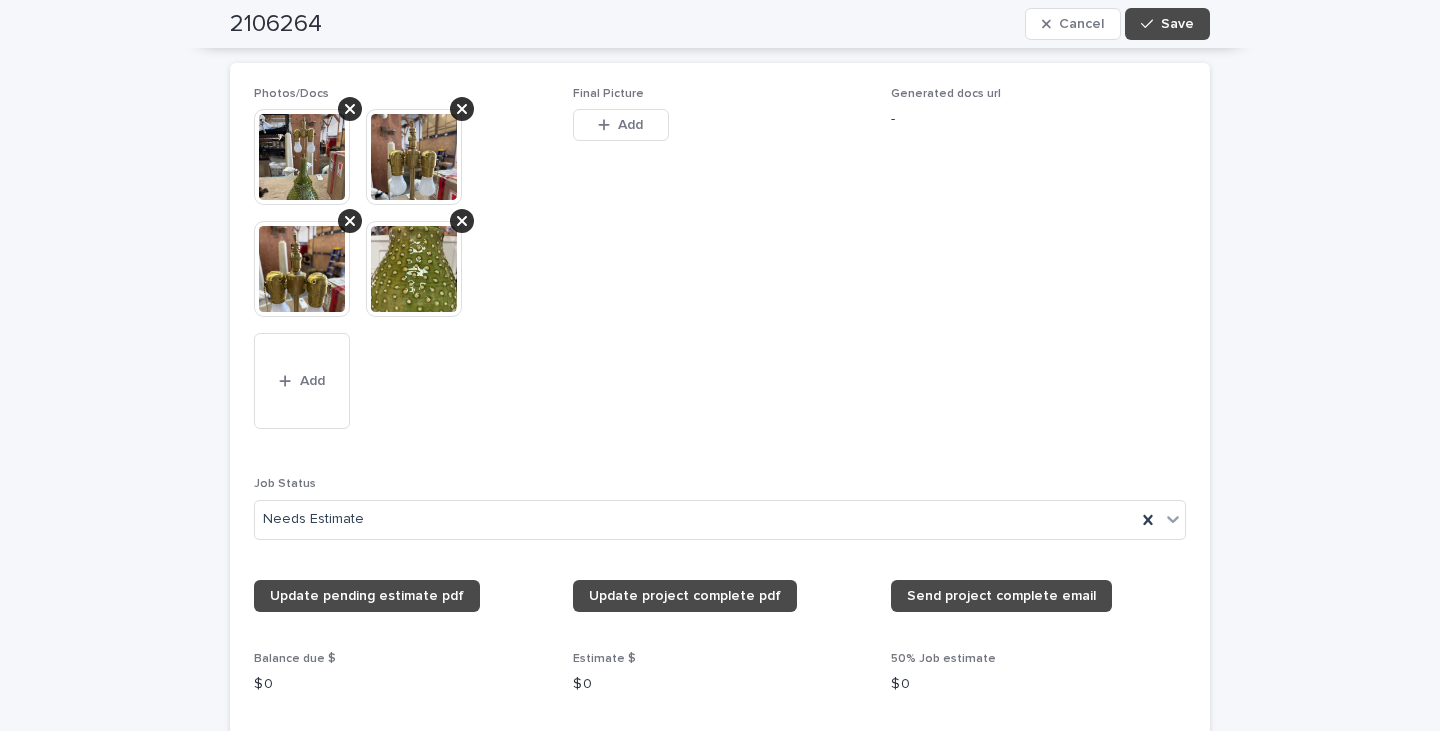scroll, scrollTop: 1700, scrollLeft: 0, axis: vertical 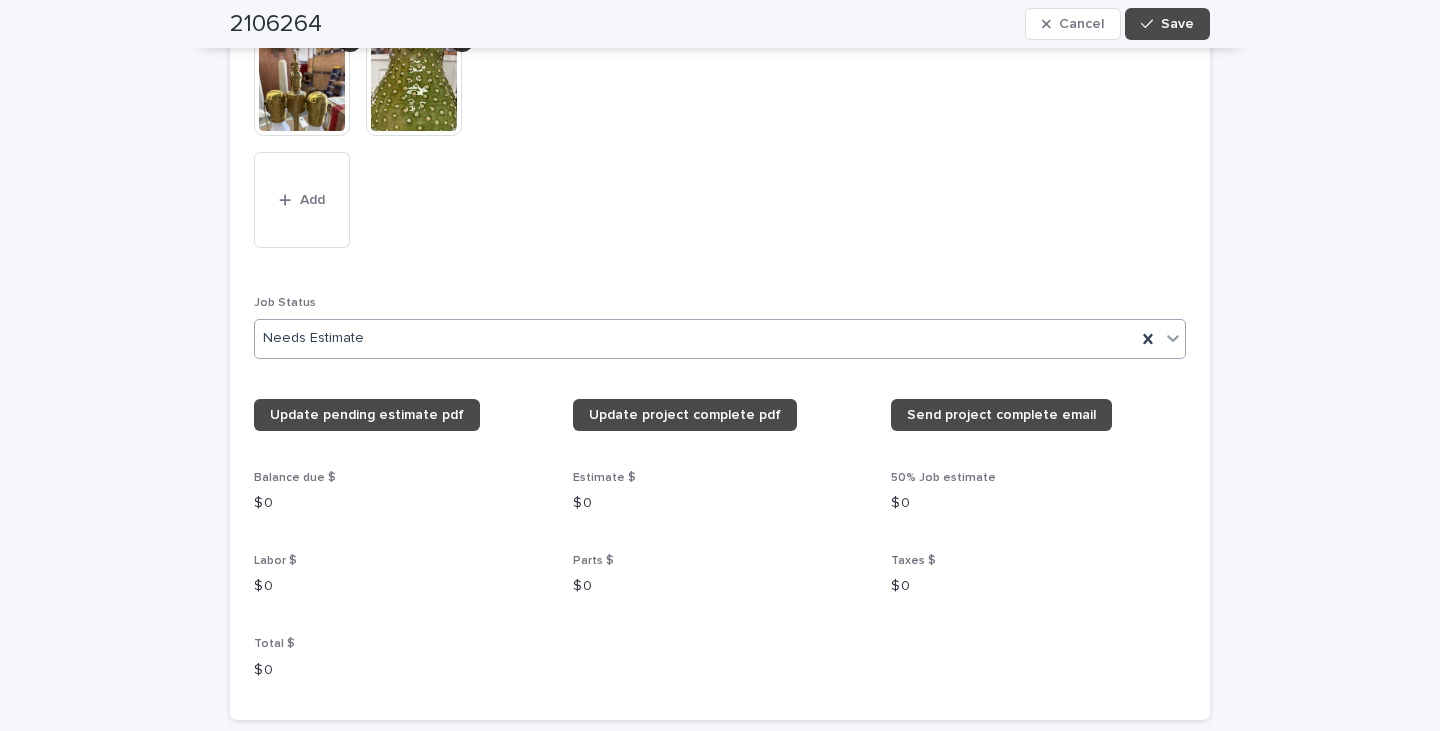 type on "*********" 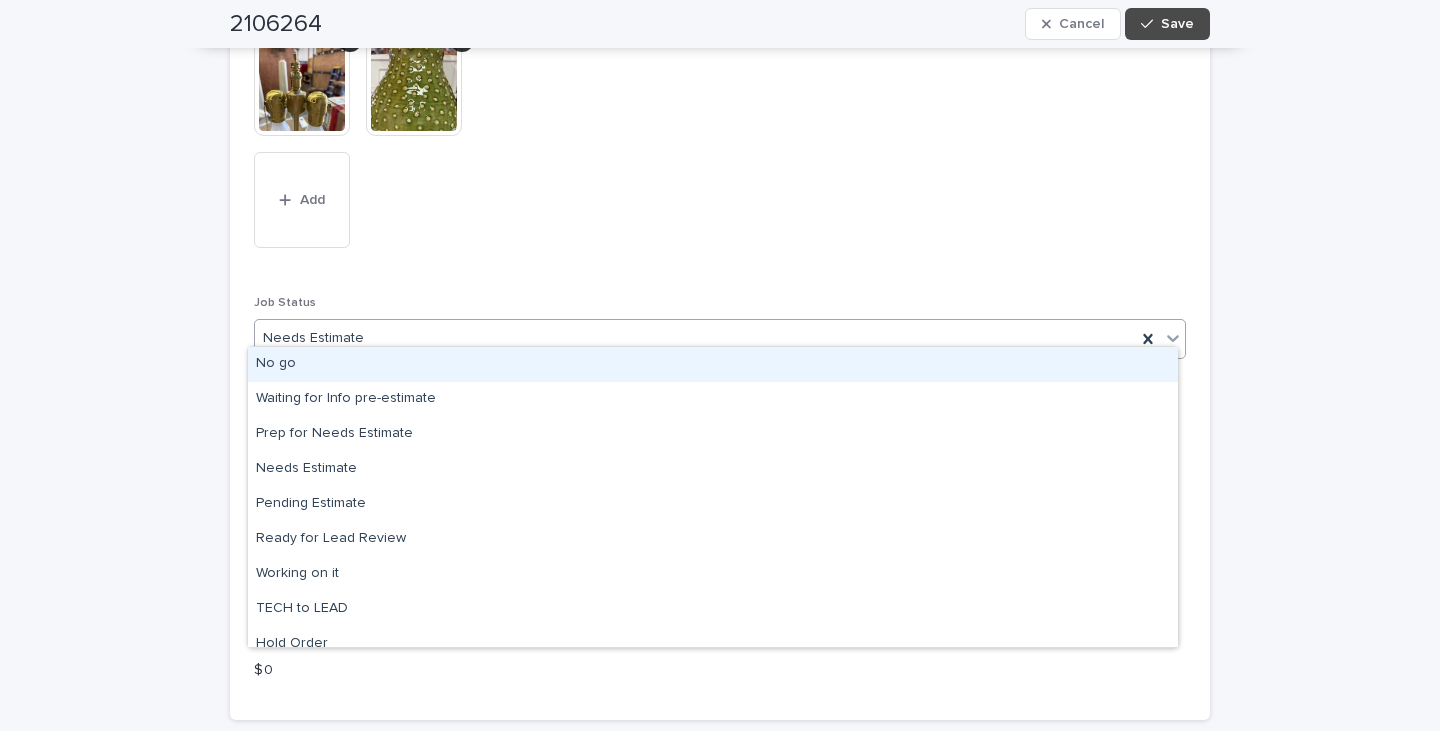 click 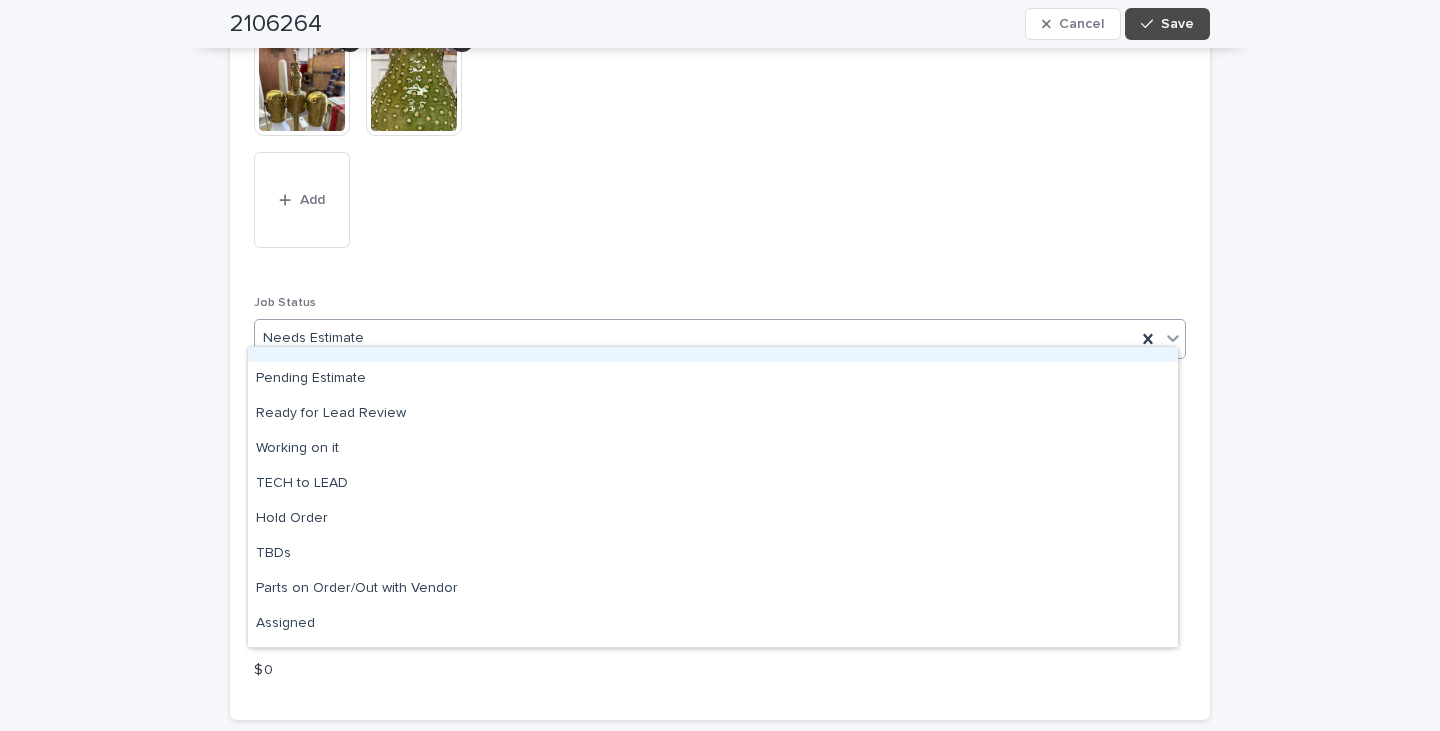 scroll, scrollTop: 190, scrollLeft: 0, axis: vertical 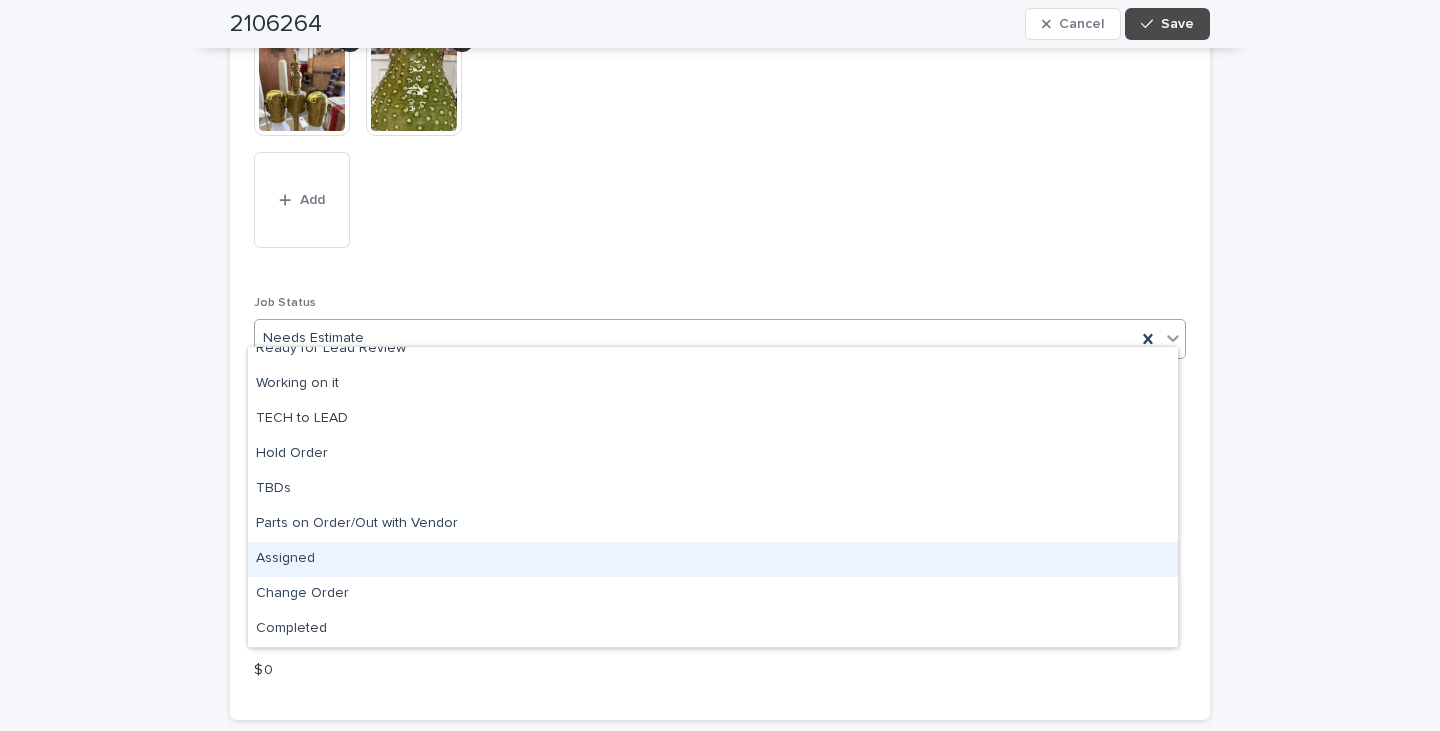 click on "Assigned" at bounding box center (713, 559) 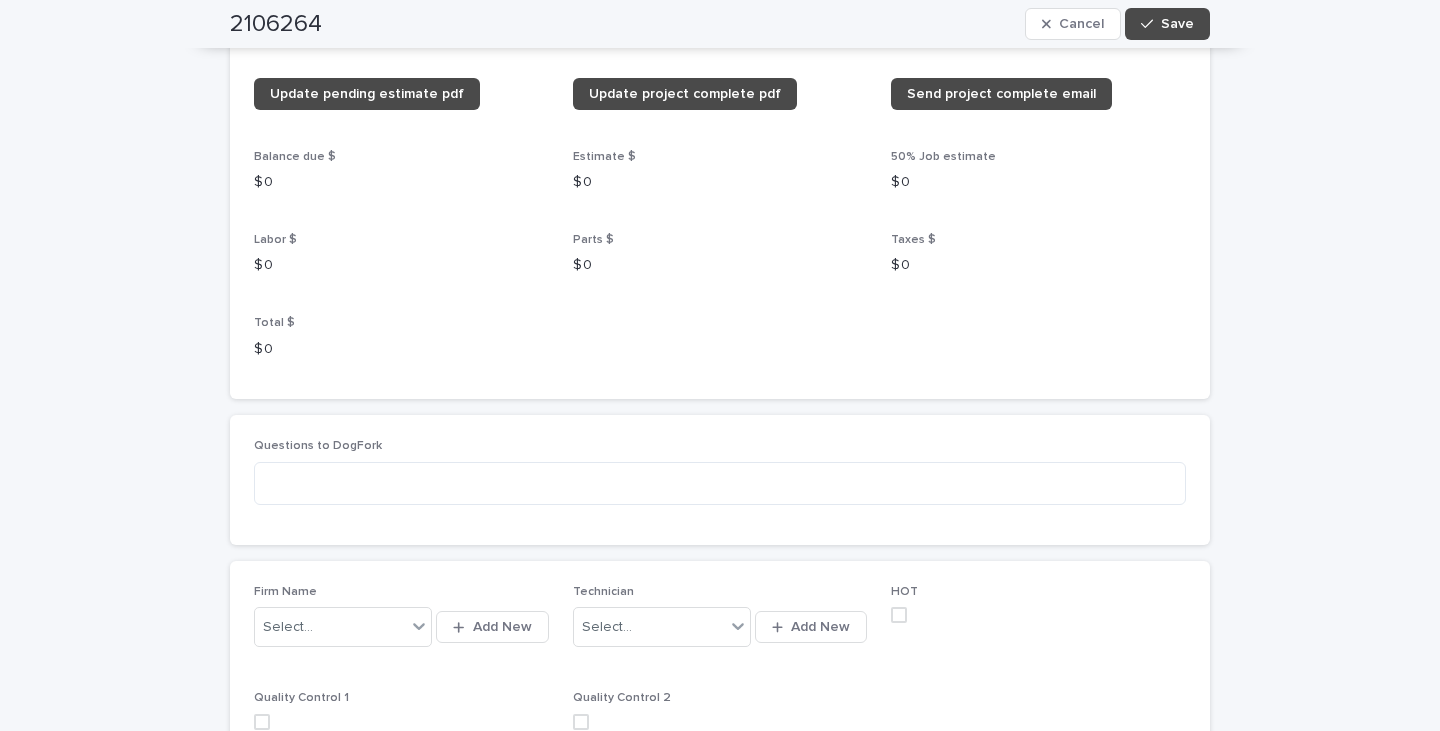 scroll, scrollTop: 2200, scrollLeft: 0, axis: vertical 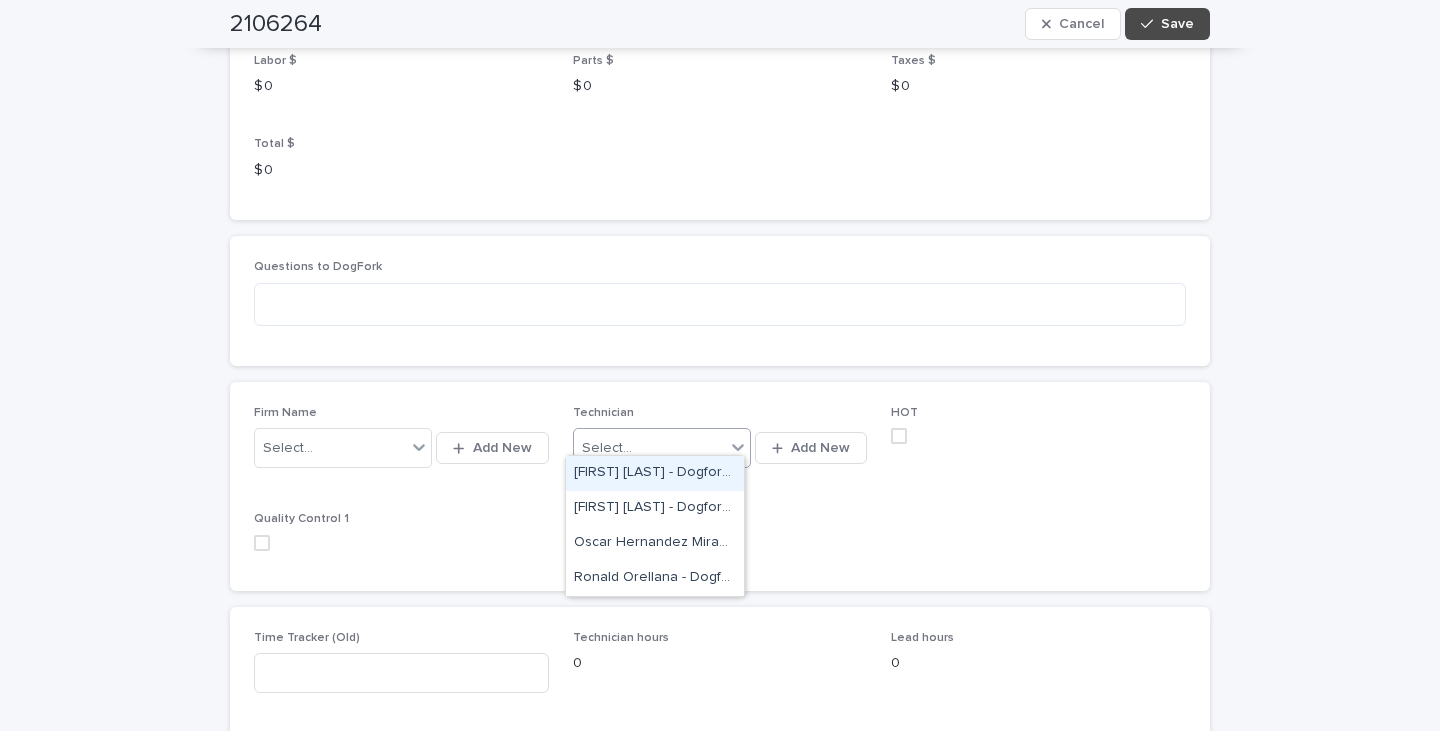 click 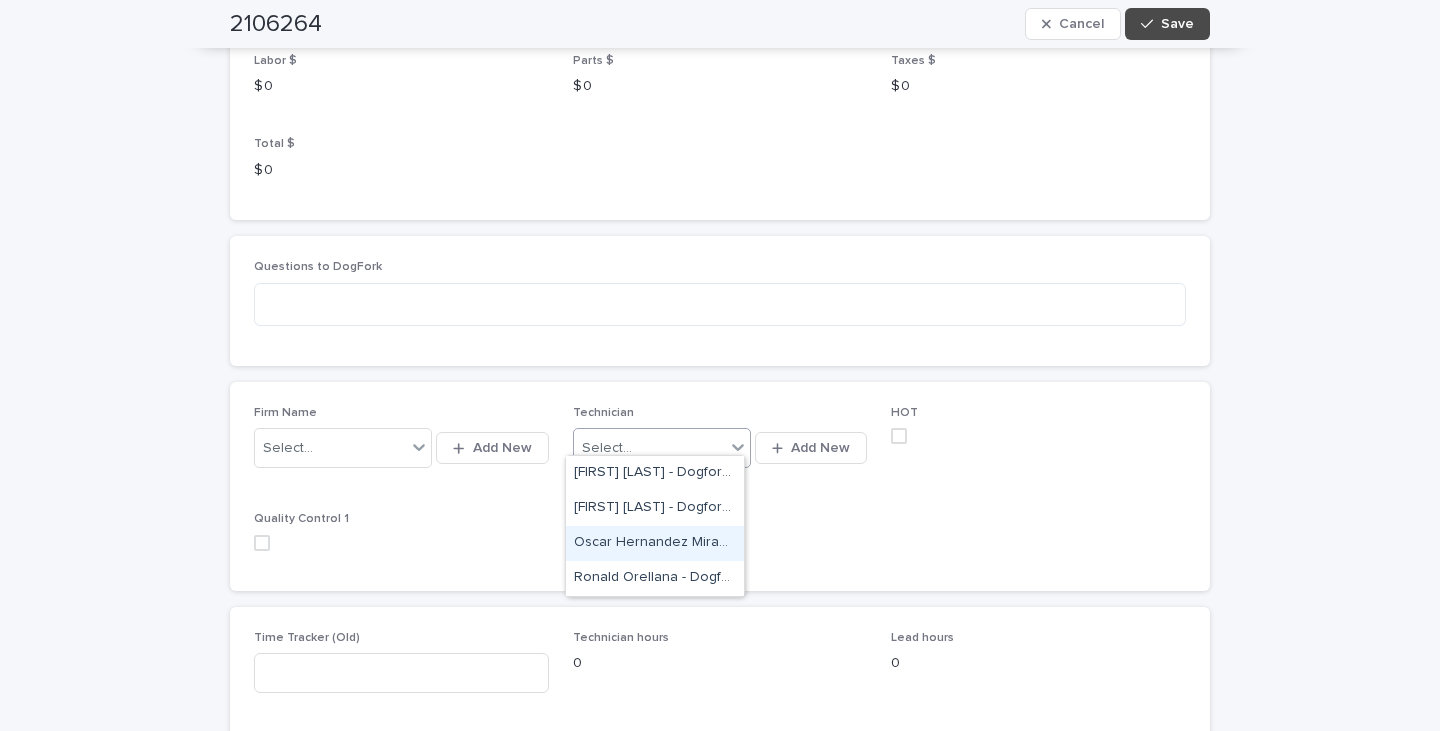 click on "Oscar Hernandez Miranda - Dogfork - Technician" at bounding box center (655, 543) 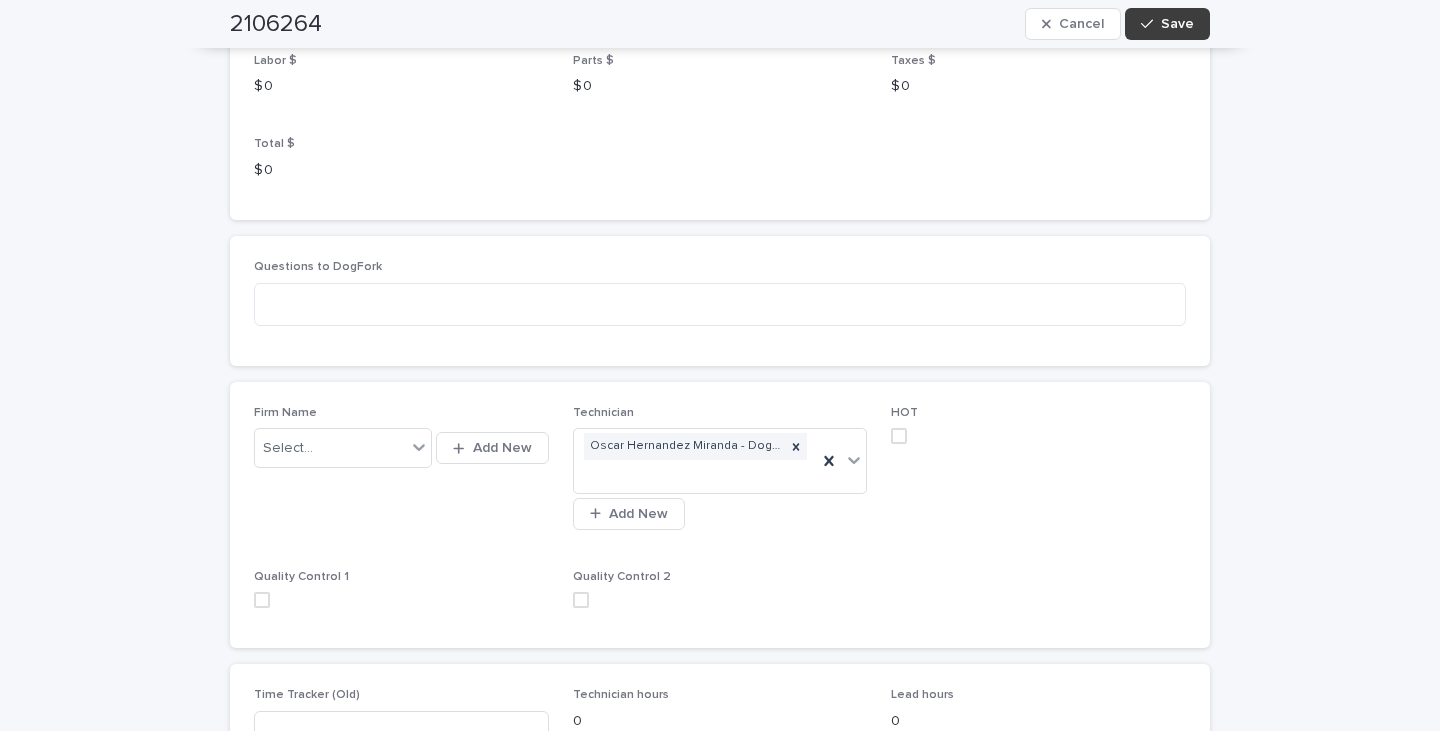 click on "Save" at bounding box center [1177, 24] 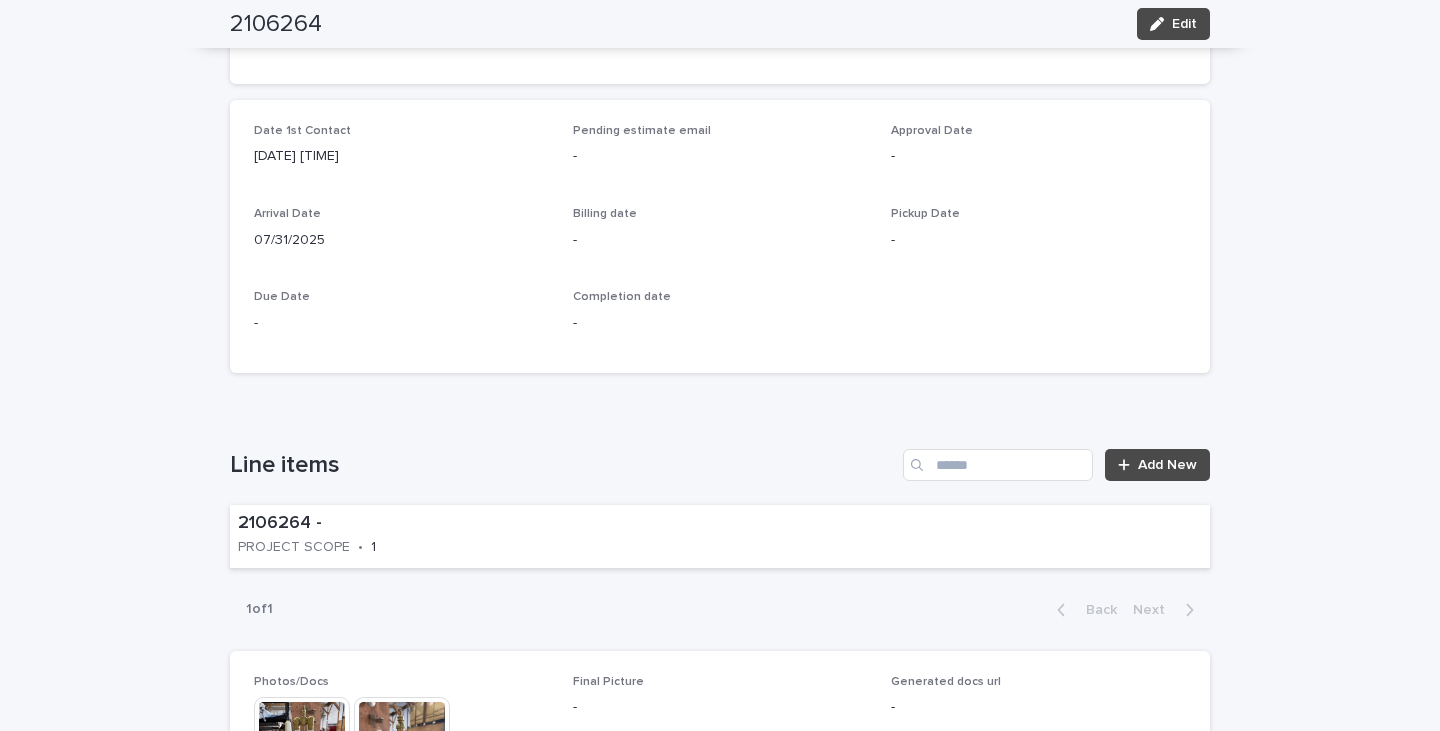 scroll, scrollTop: 900, scrollLeft: 0, axis: vertical 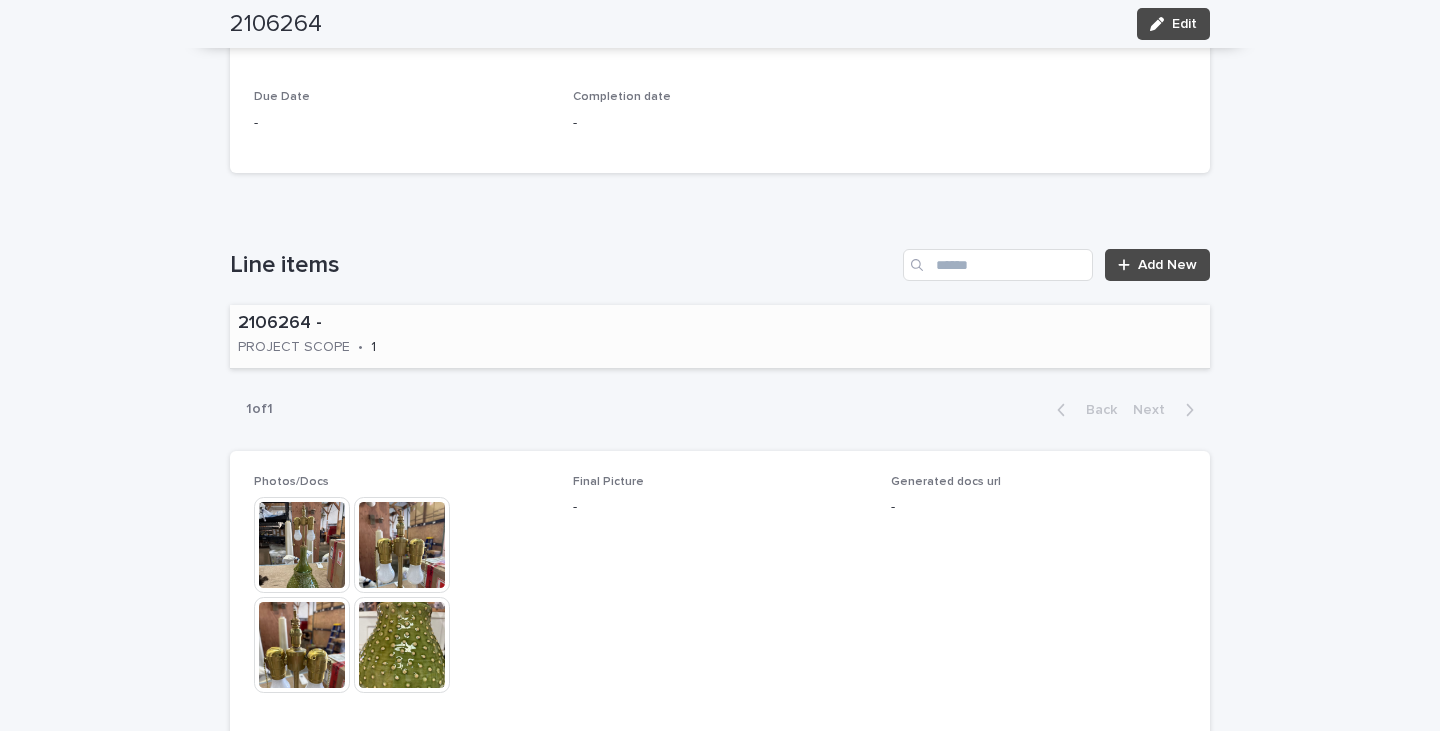 click on "2106264 -  PROJECT SCOPE • 1" at bounding box center (720, 336) 